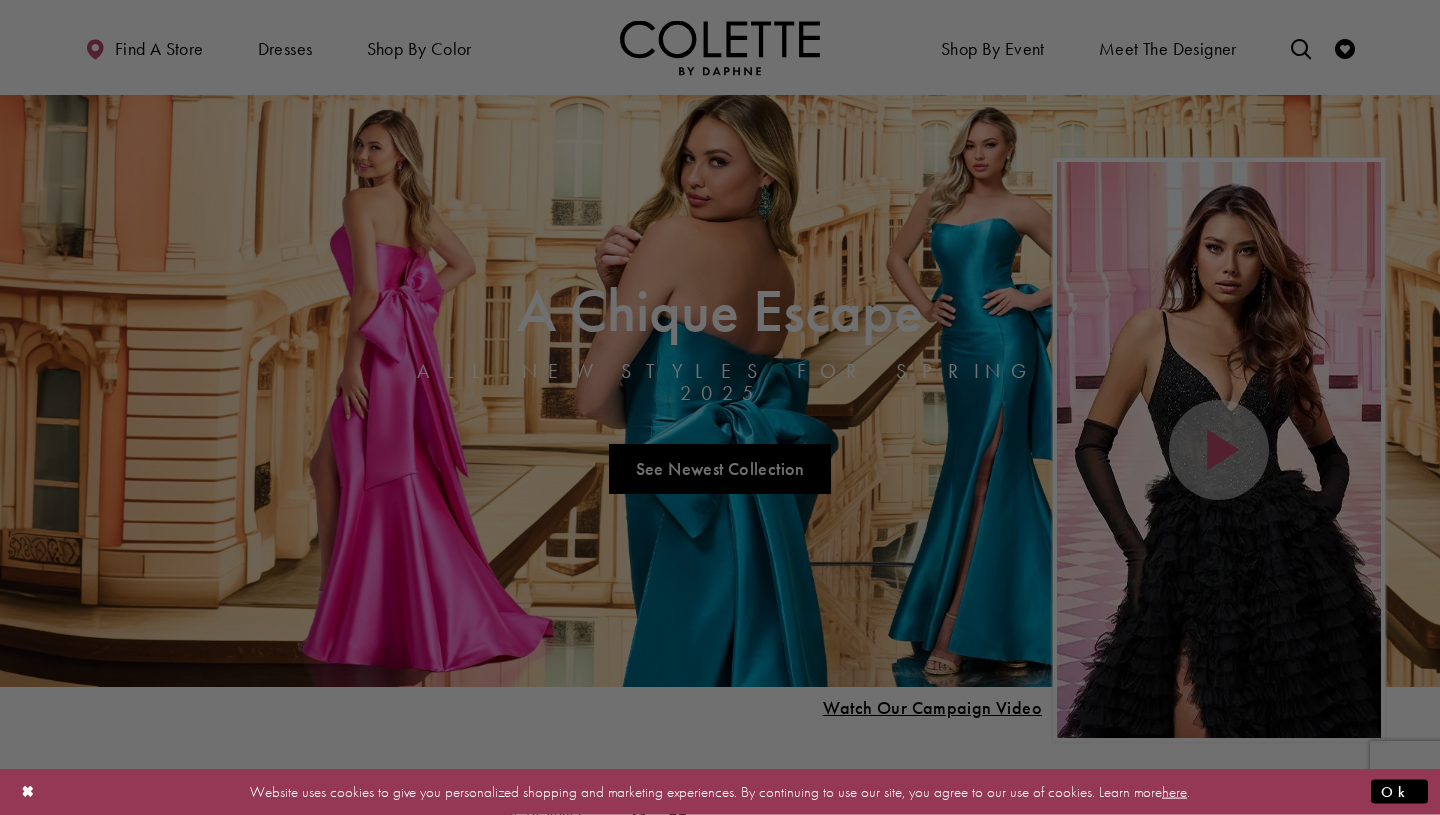 scroll, scrollTop: 0, scrollLeft: 0, axis: both 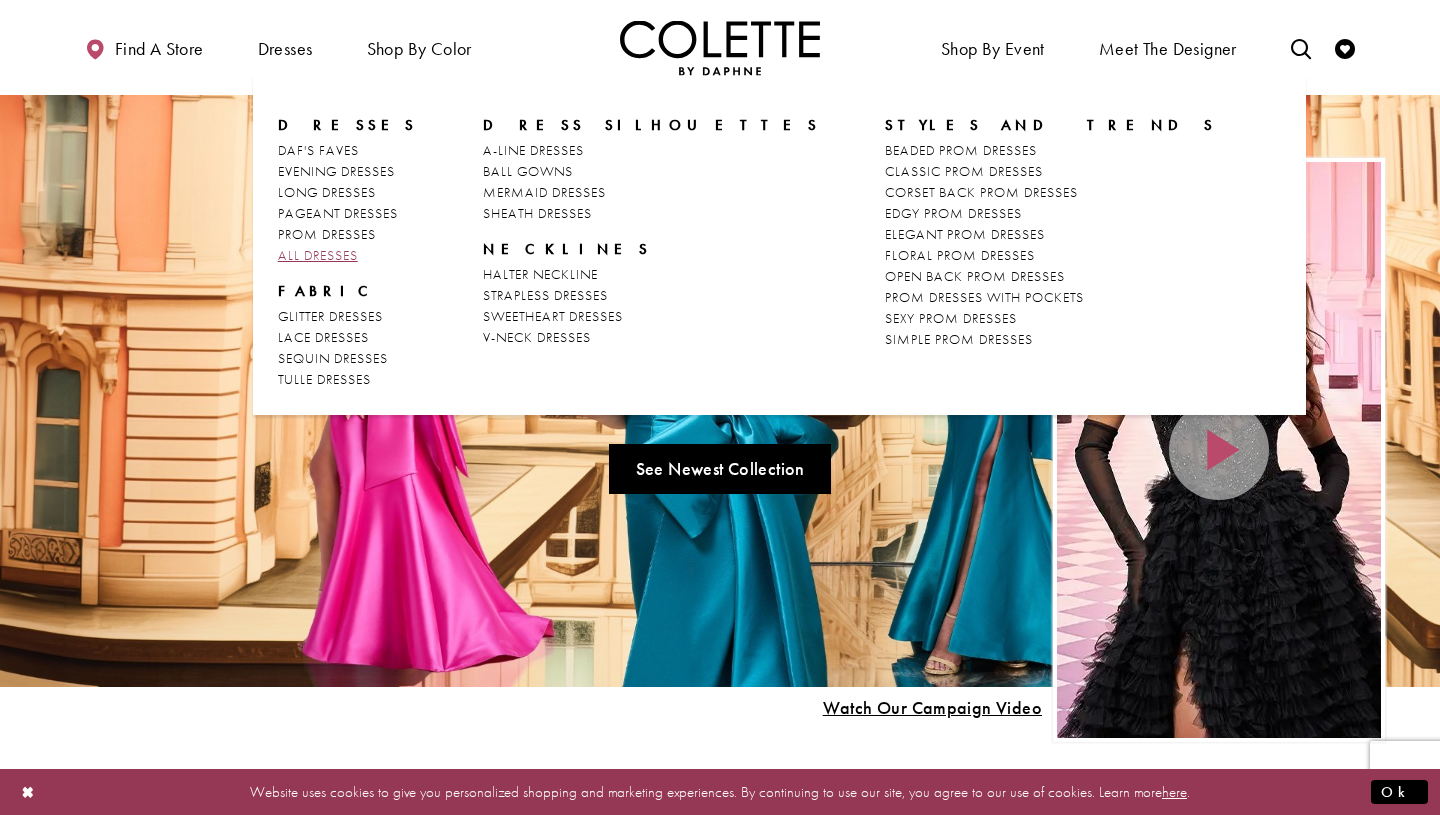 click on "ALL DRESSES" at bounding box center [318, 255] 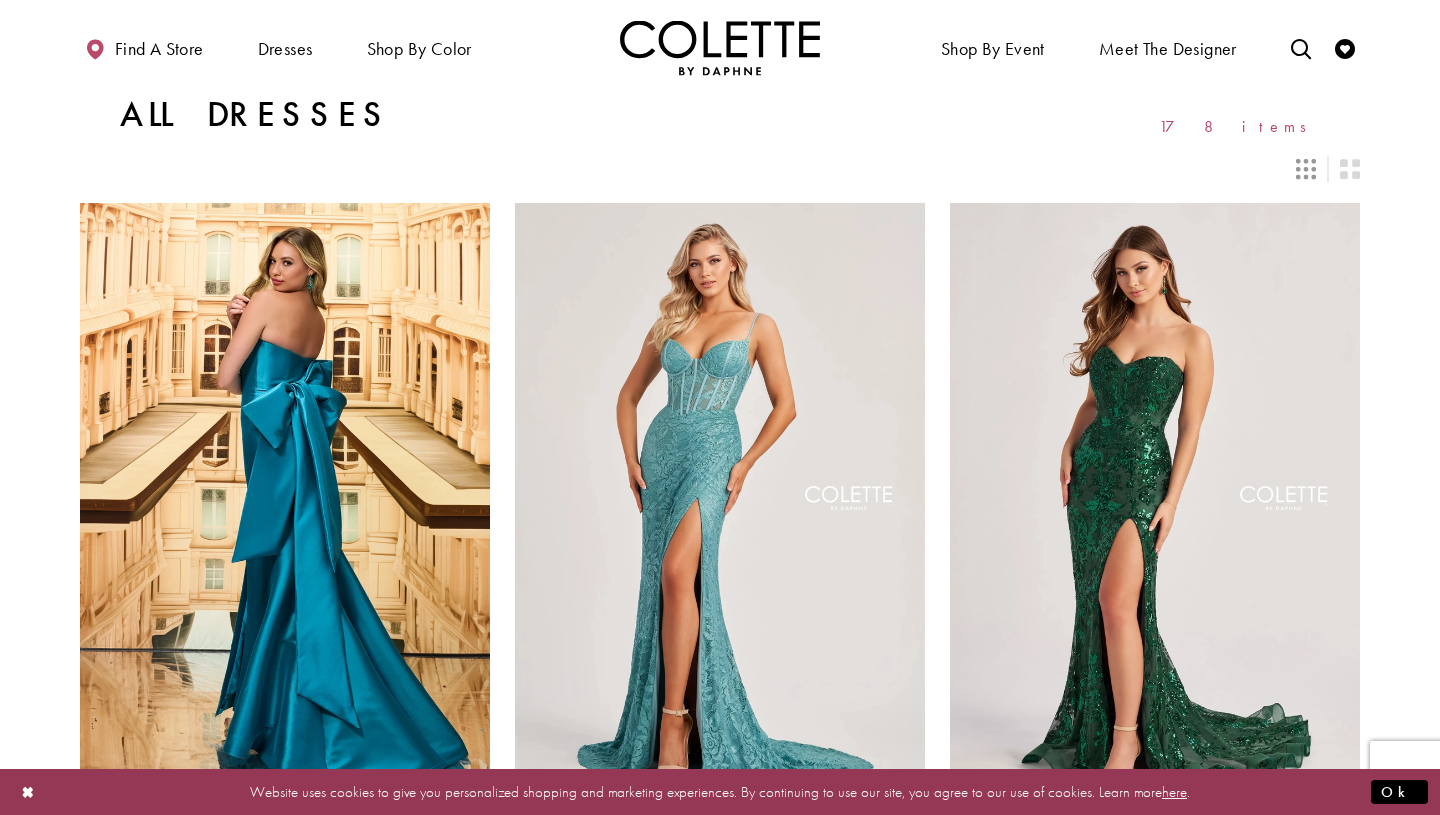 scroll, scrollTop: 0, scrollLeft: 0, axis: both 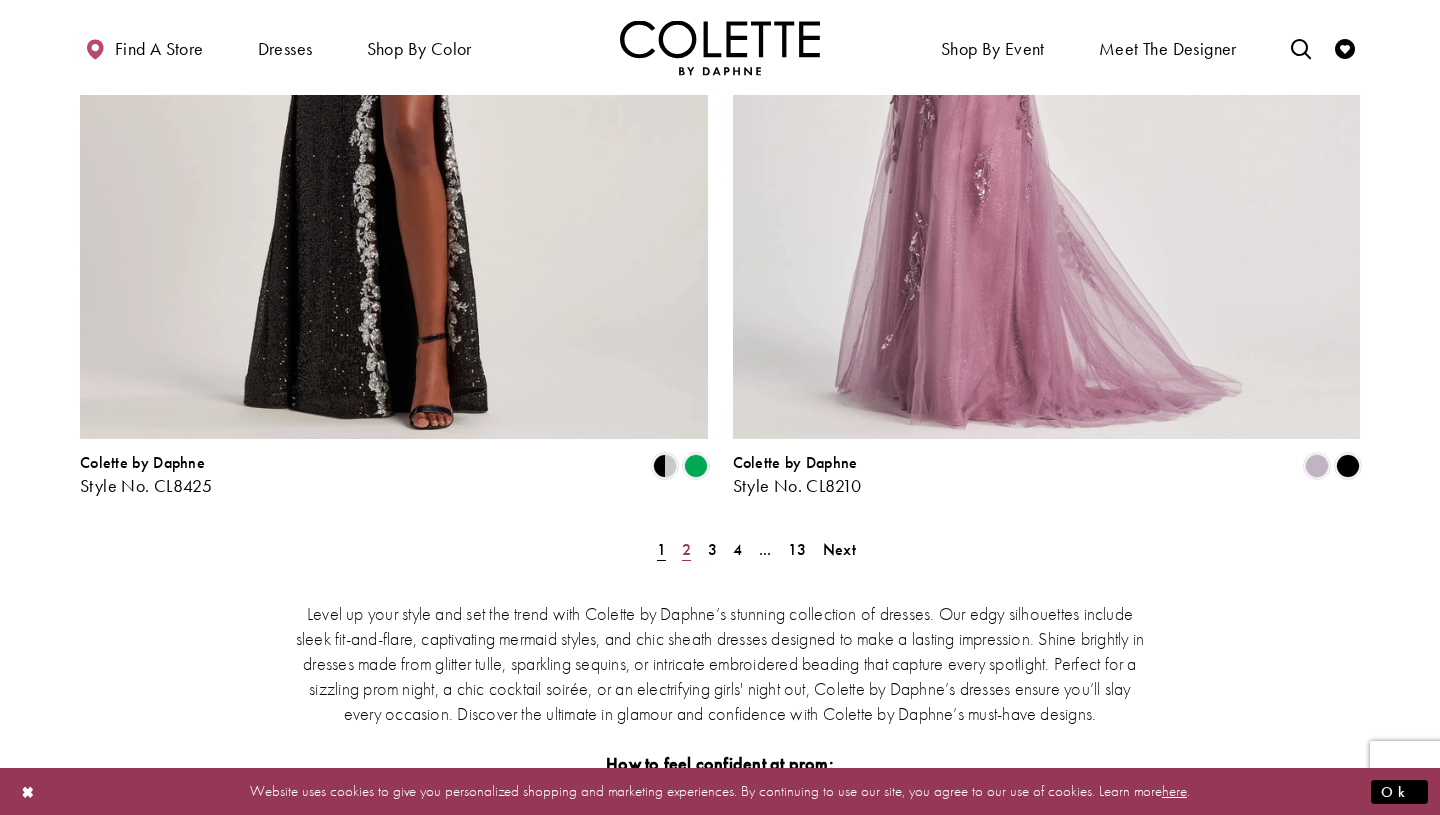click on "2" at bounding box center [686, 549] 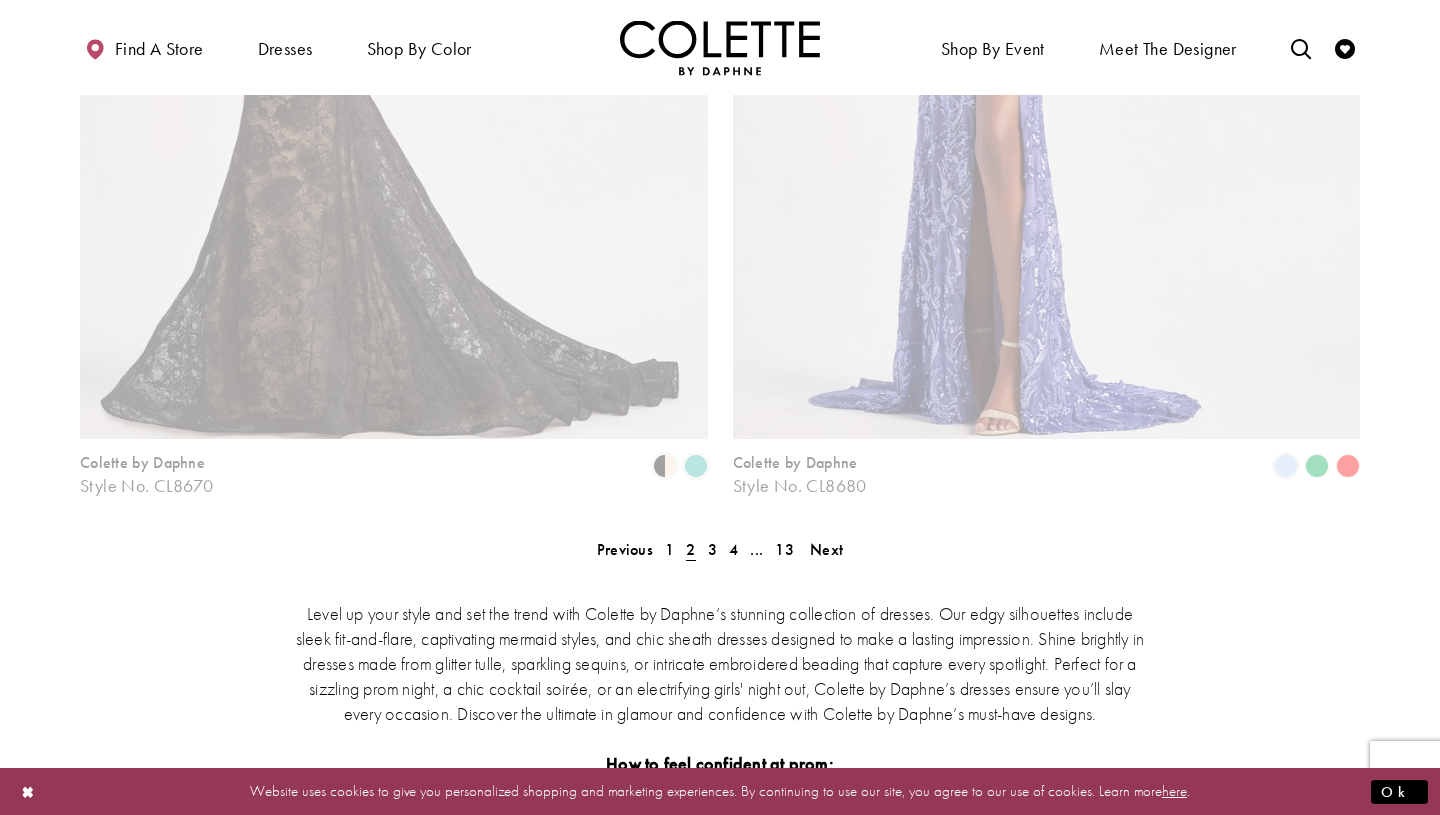 scroll, scrollTop: 108, scrollLeft: 0, axis: vertical 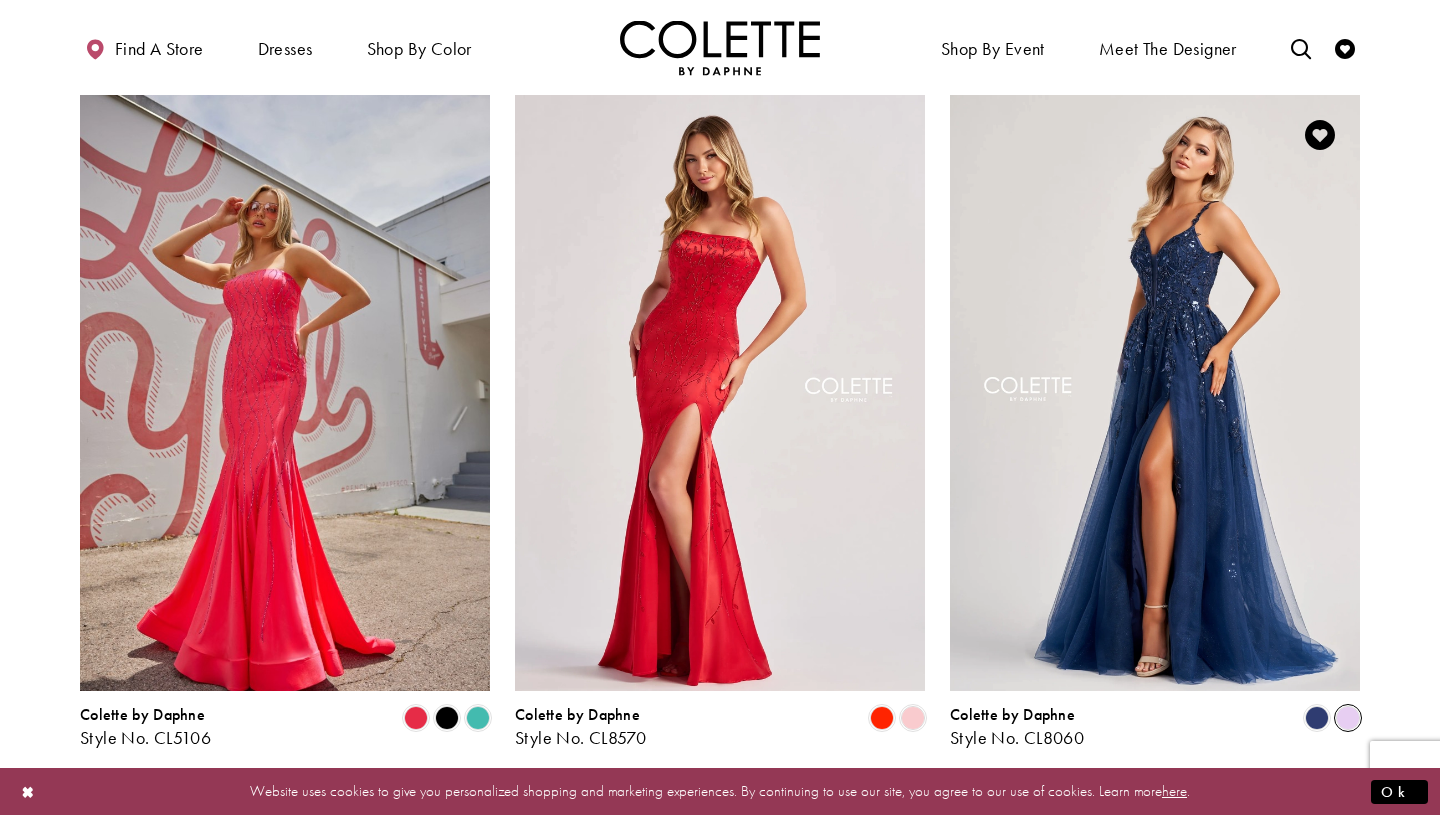 click at bounding box center (1348, 718) 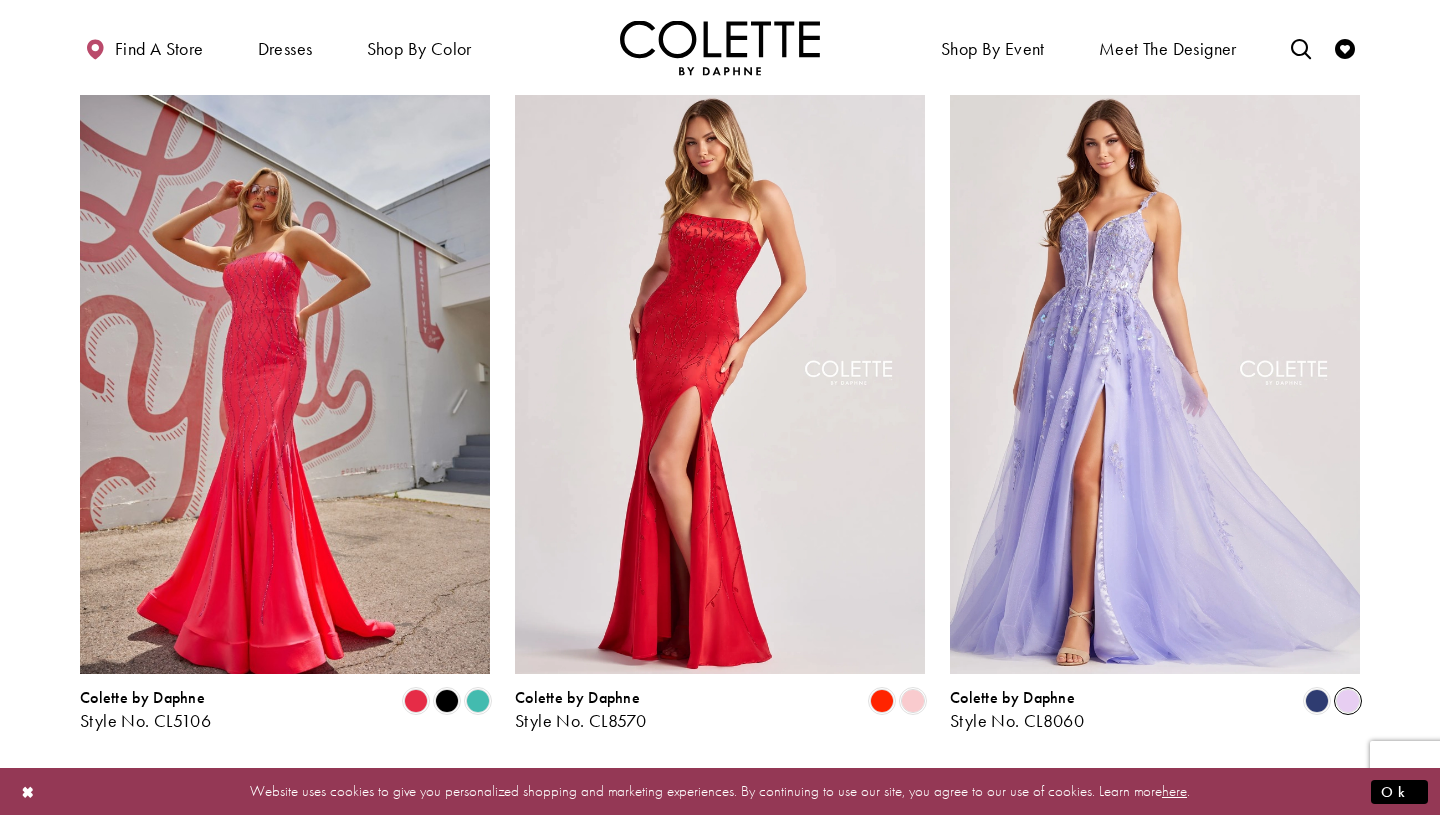 scroll, scrollTop: 124, scrollLeft: 0, axis: vertical 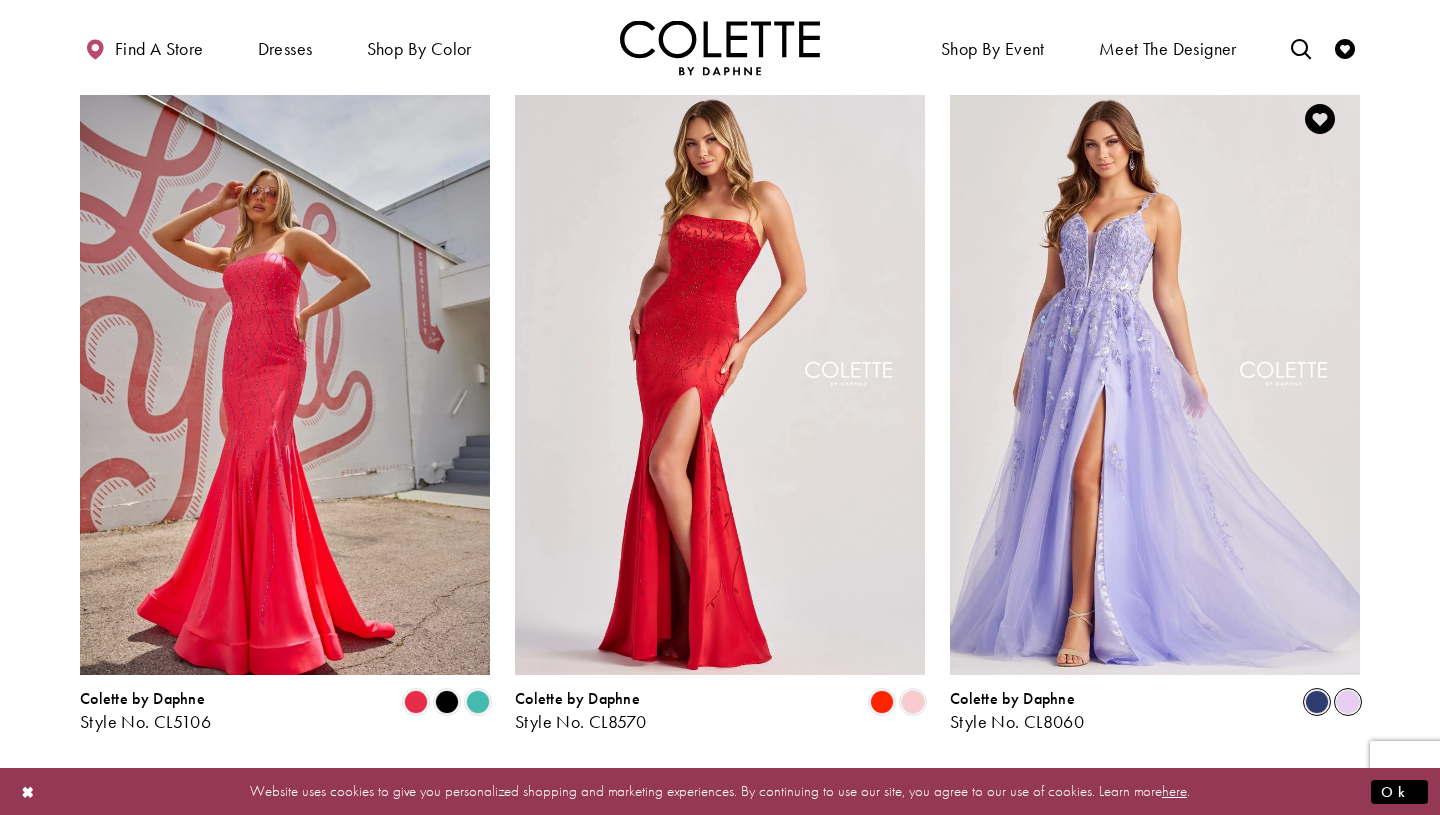 click at bounding box center [1317, 702] 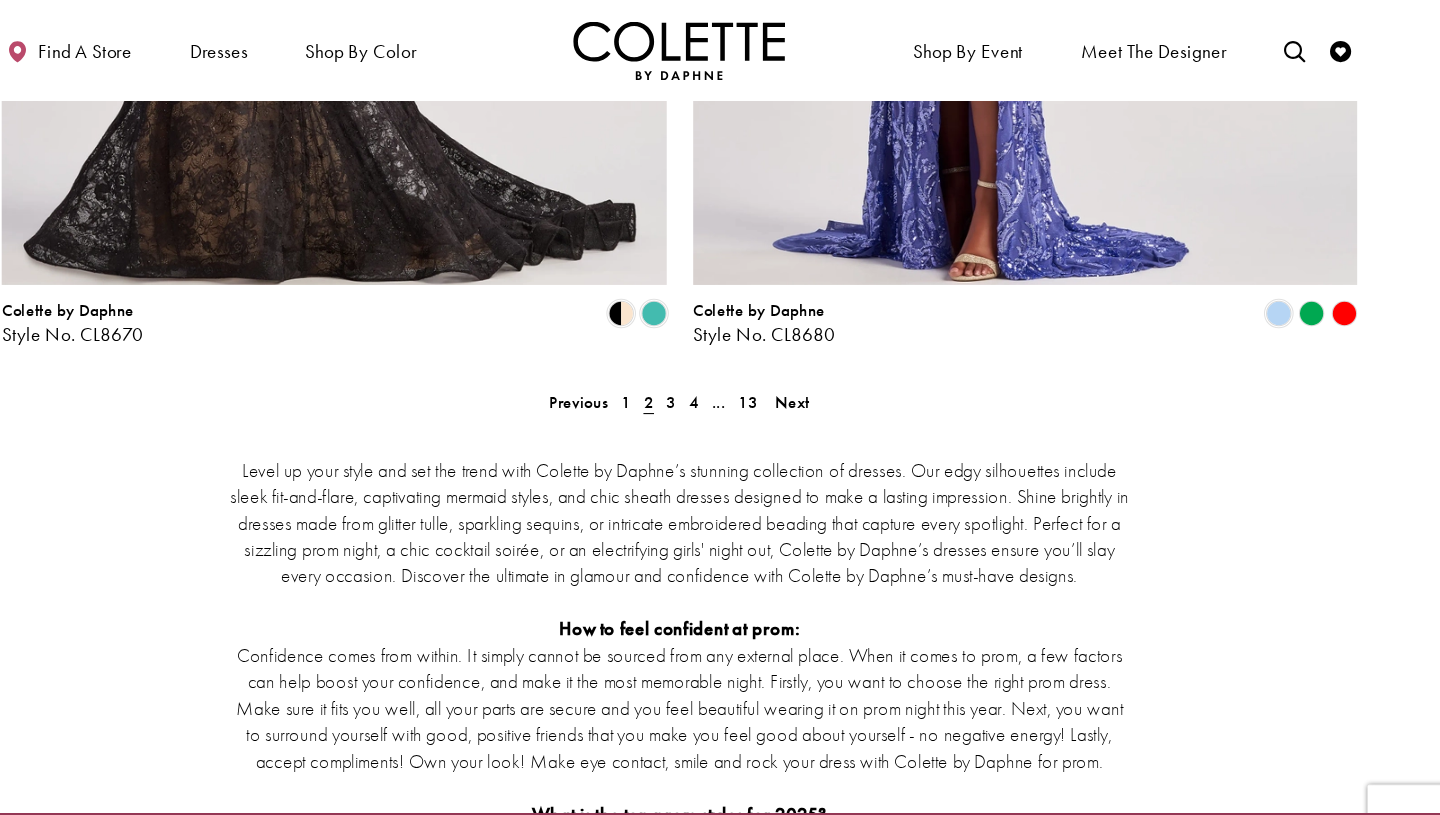 scroll, scrollTop: 3699, scrollLeft: 0, axis: vertical 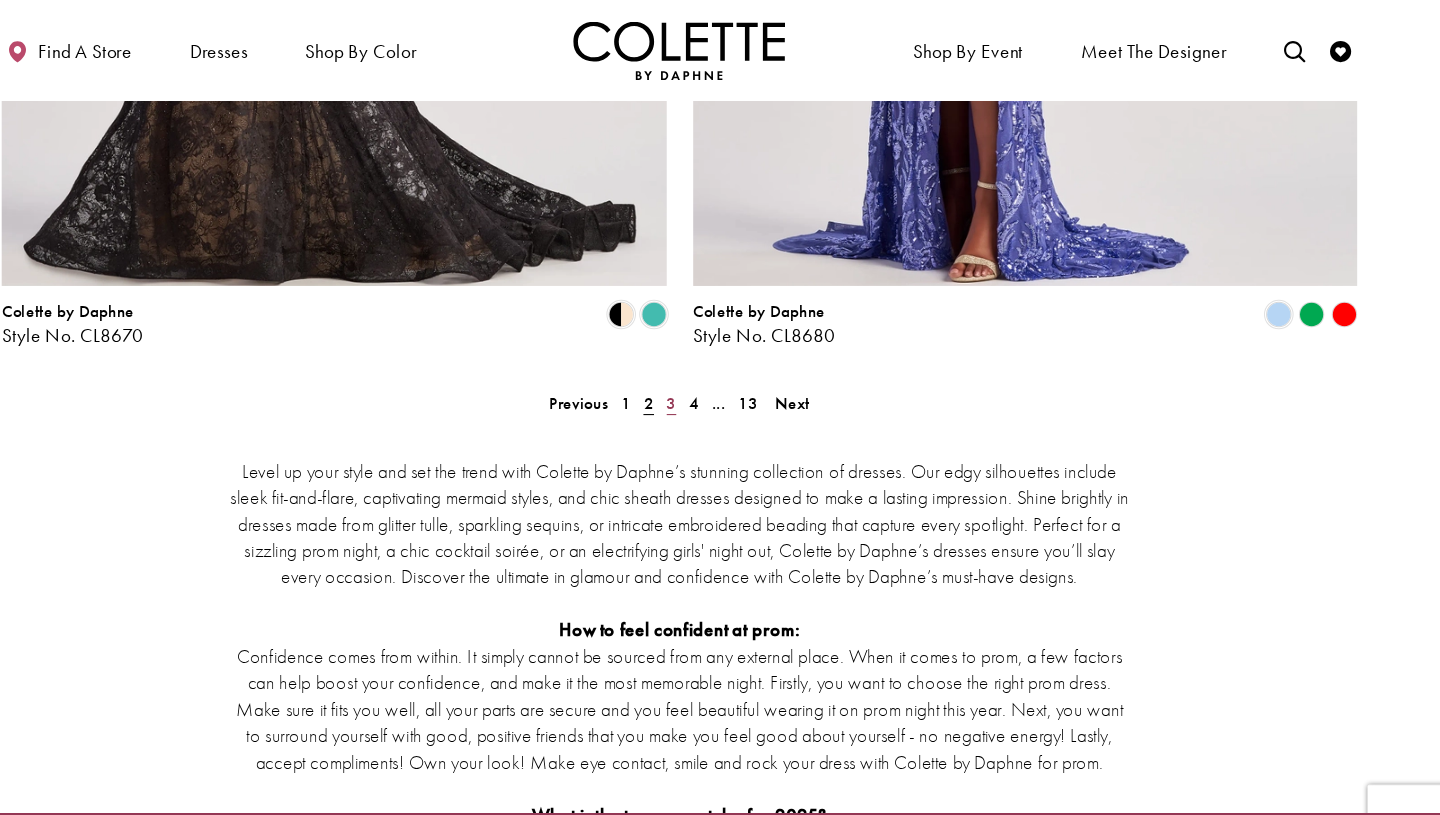 click on "3" at bounding box center [712, 380] 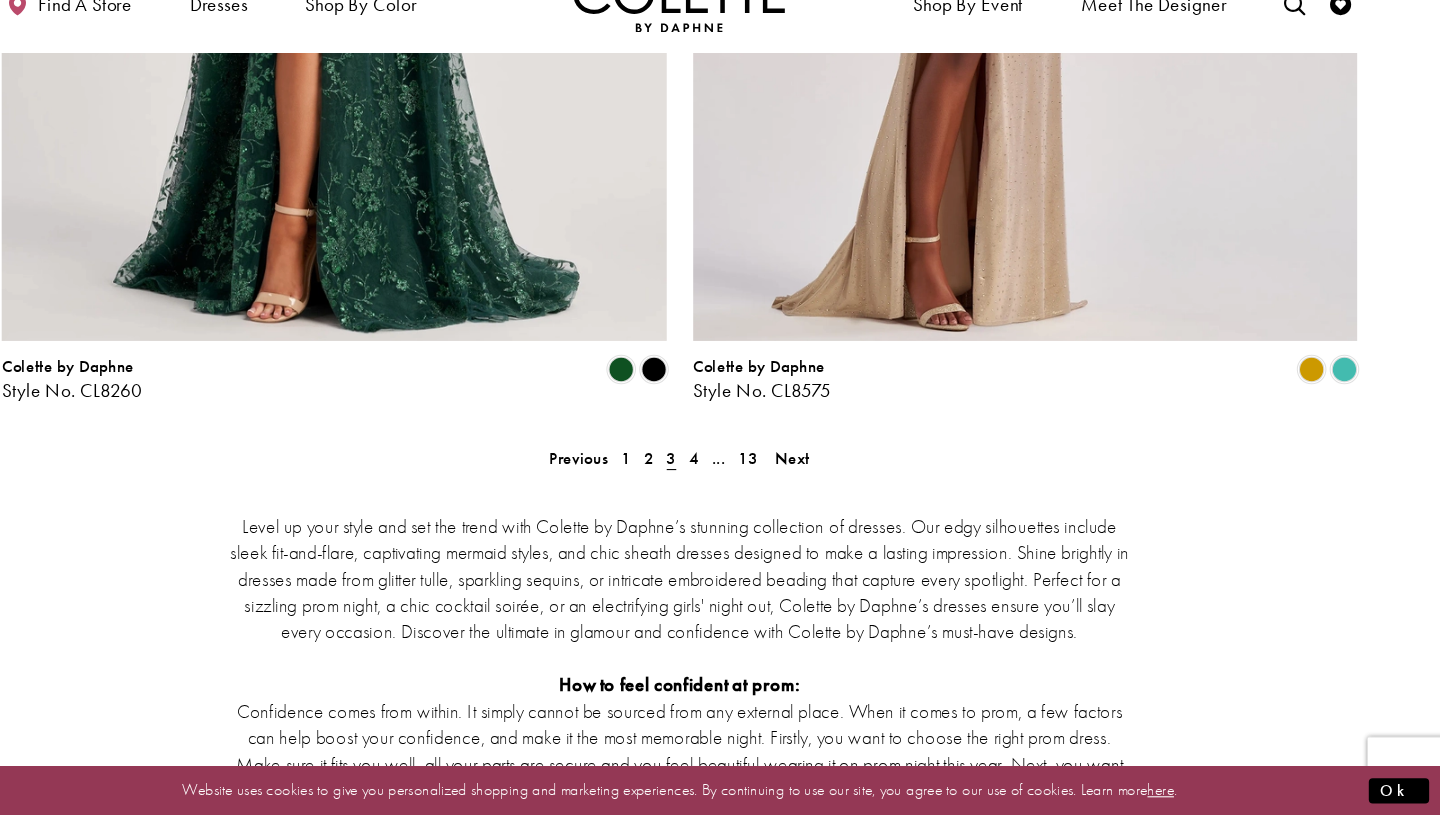 scroll, scrollTop: 3624, scrollLeft: 0, axis: vertical 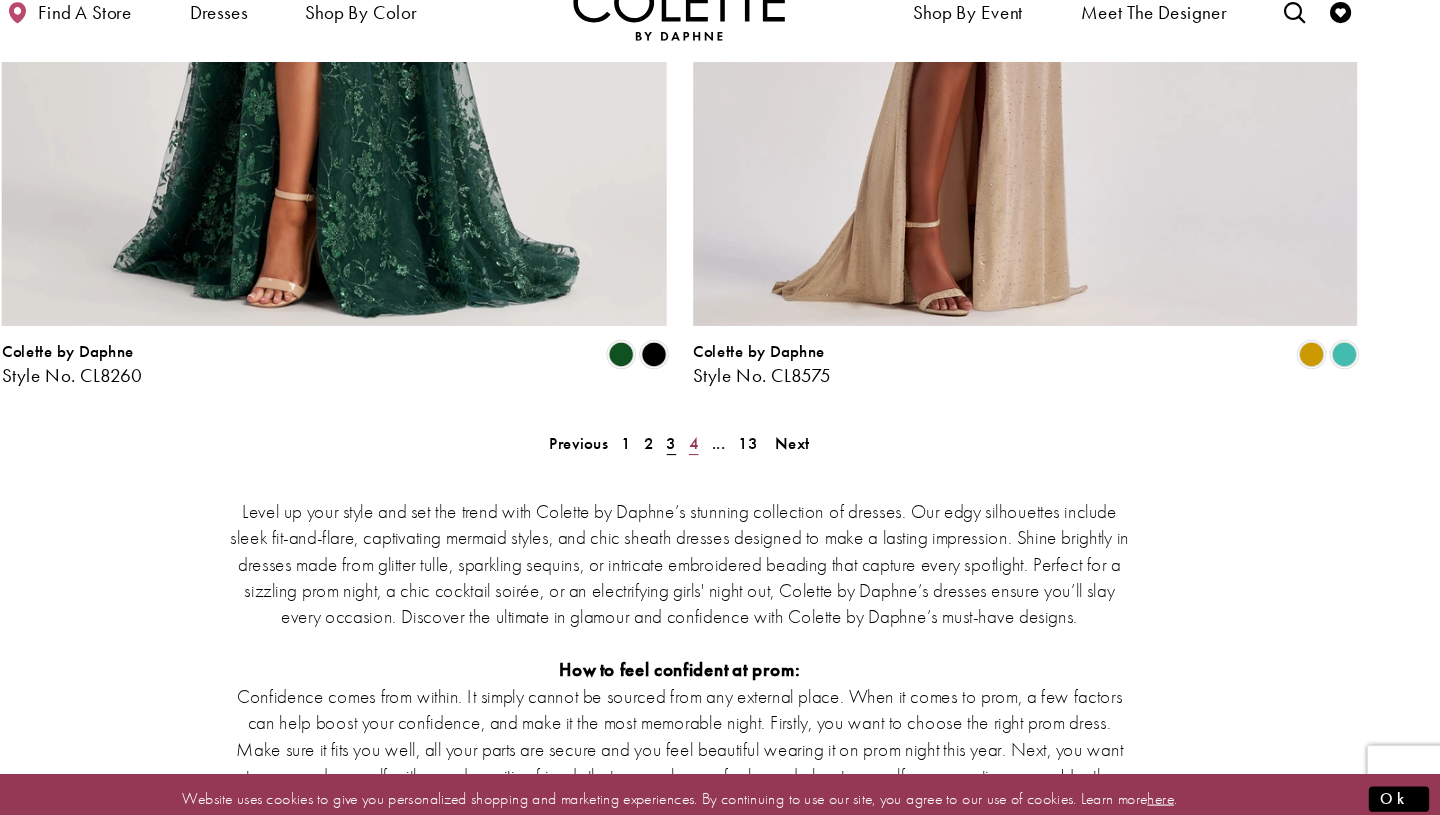 click on "4" at bounding box center (733, 455) 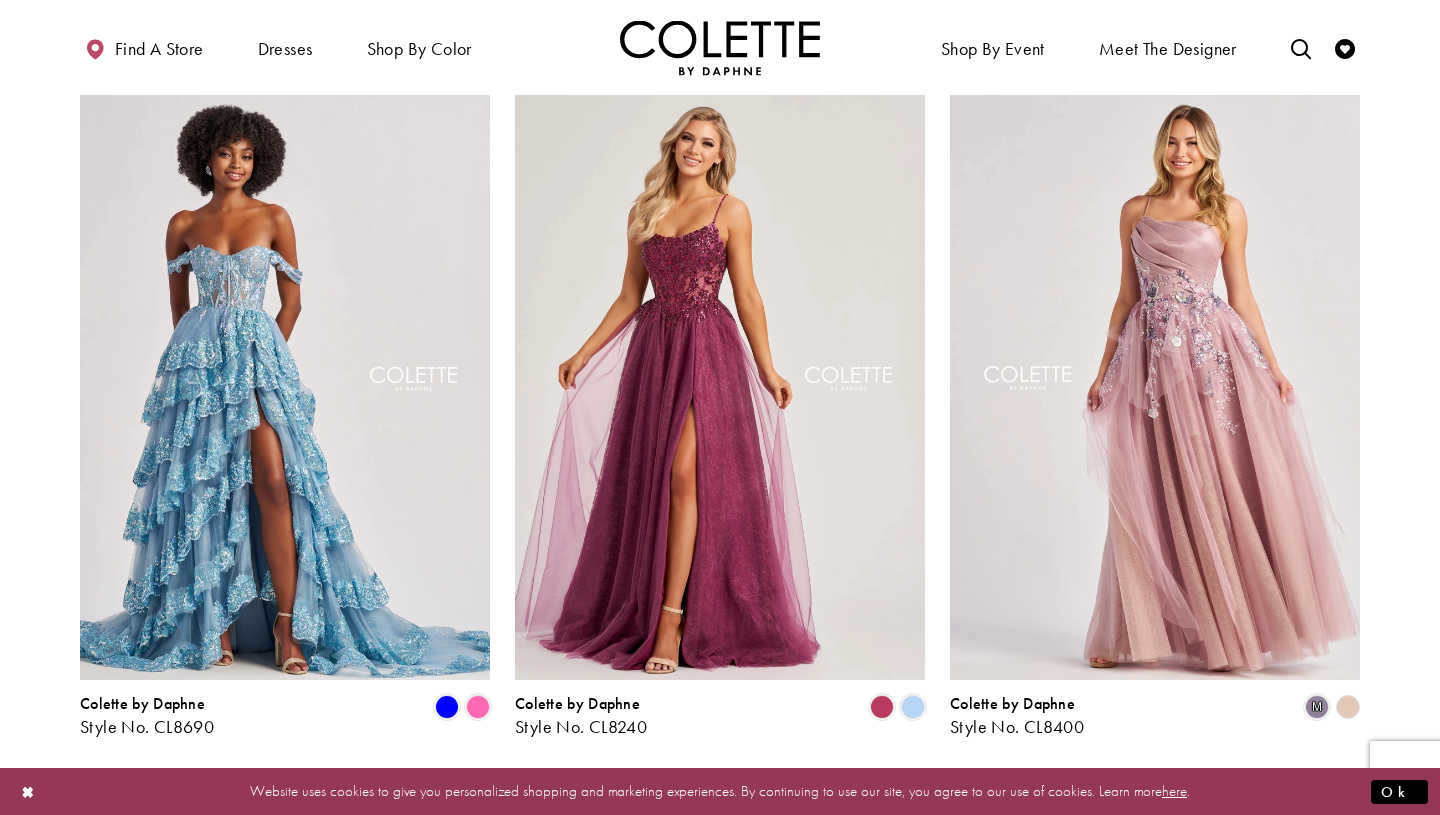 scroll, scrollTop: 1529, scrollLeft: 0, axis: vertical 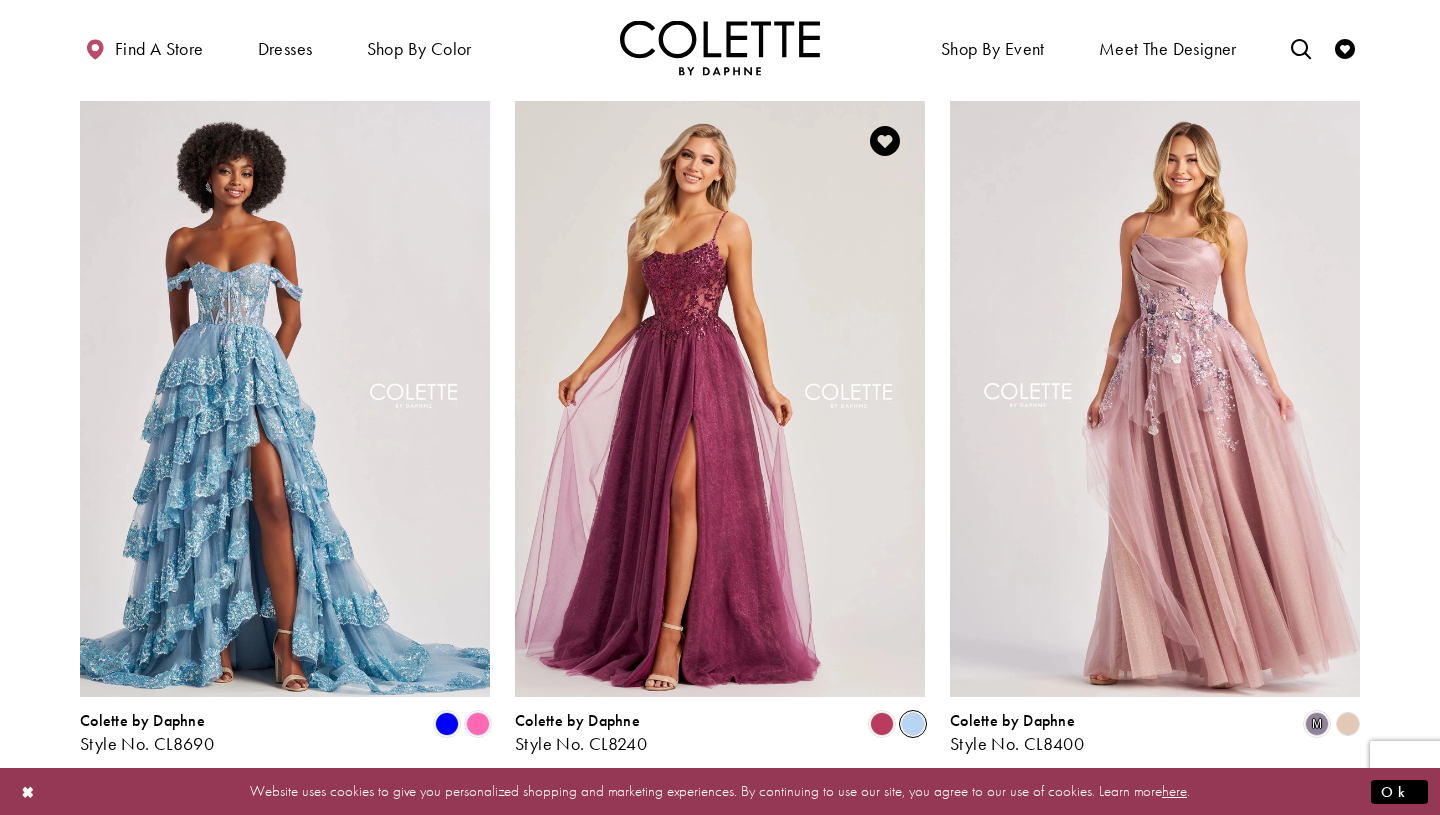 click at bounding box center [913, 724] 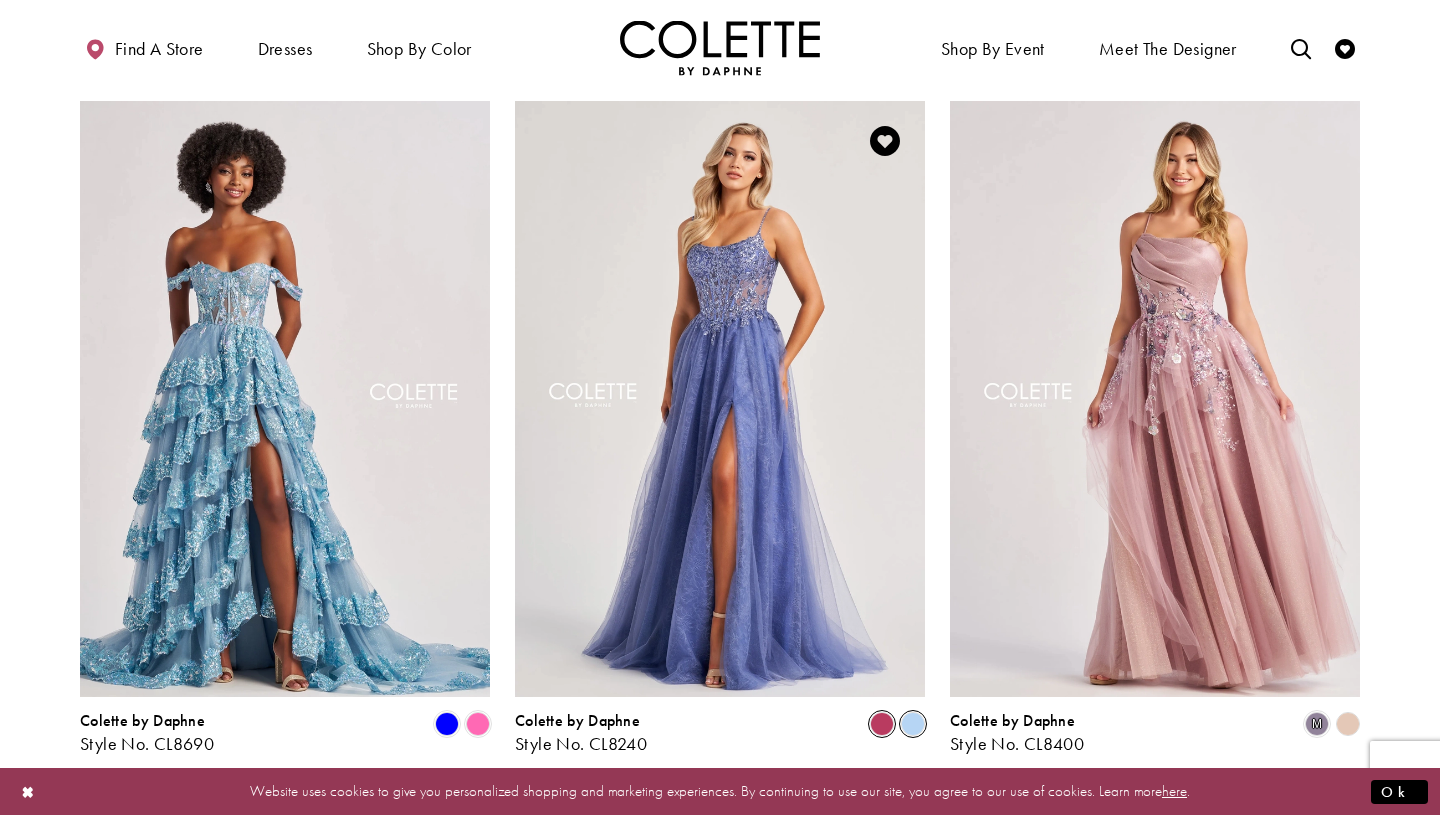 click at bounding box center (882, 724) 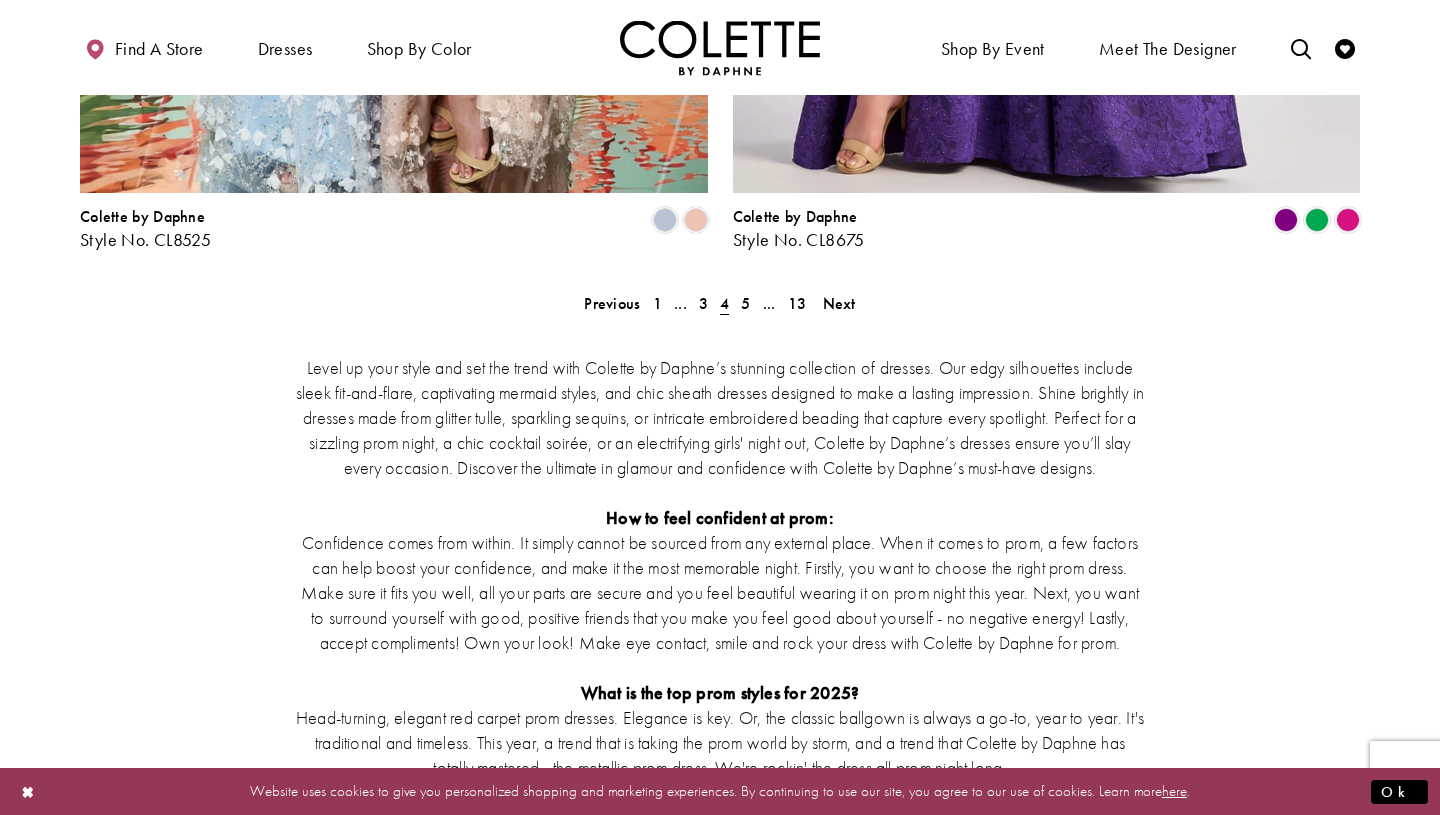 scroll, scrollTop: 3734, scrollLeft: 0, axis: vertical 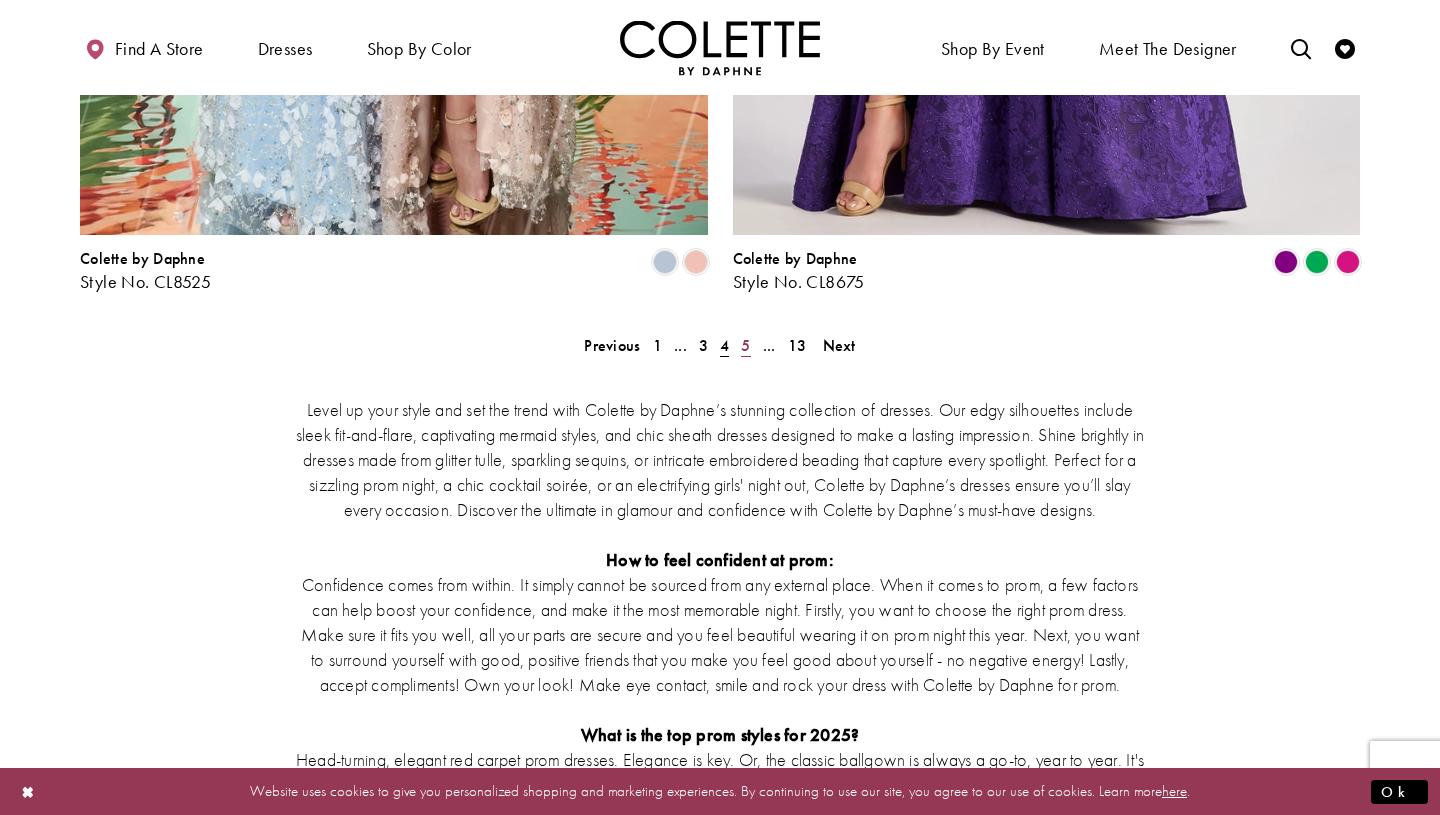 click on "5" at bounding box center [745, 345] 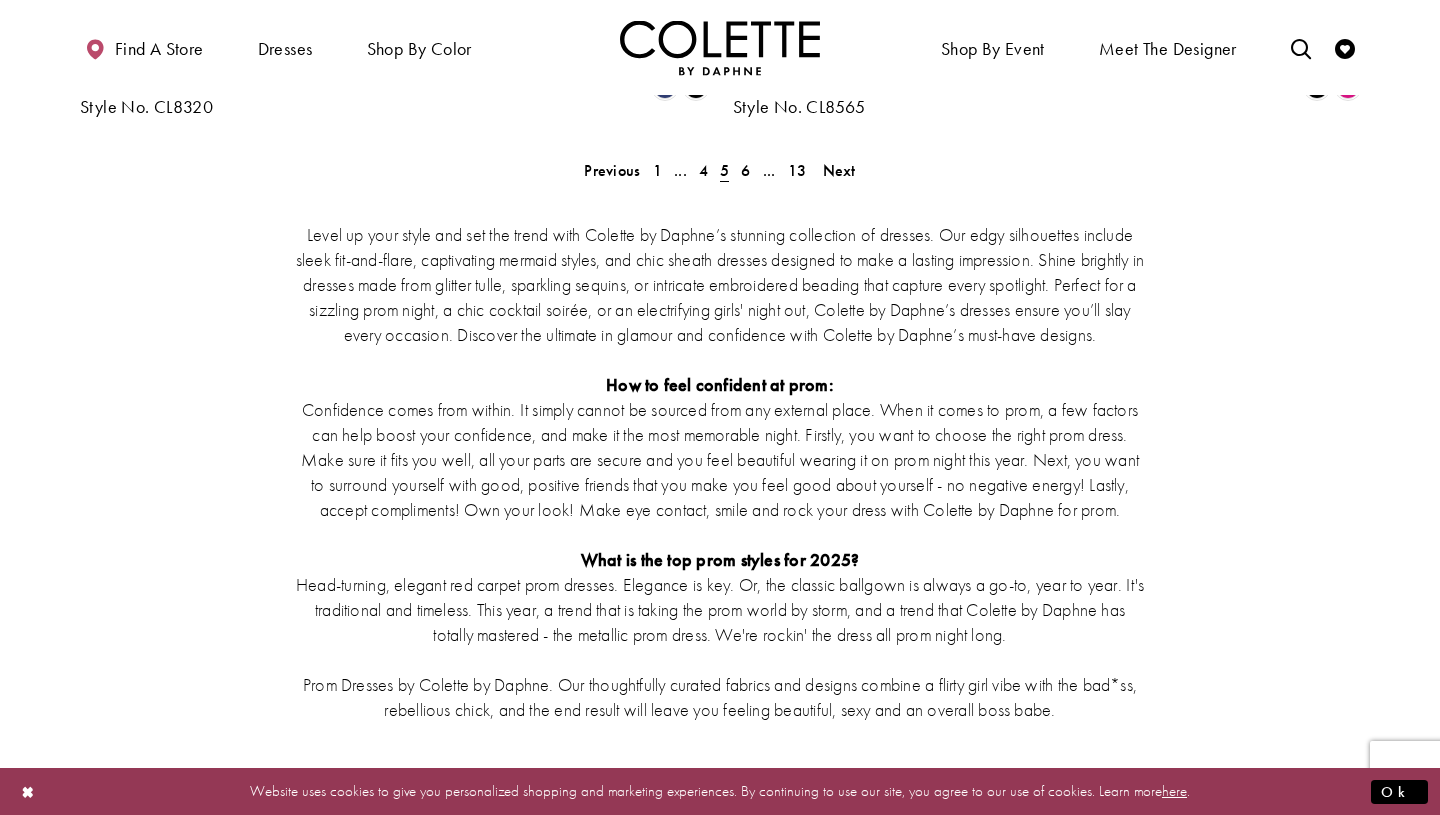 scroll, scrollTop: 3917, scrollLeft: 0, axis: vertical 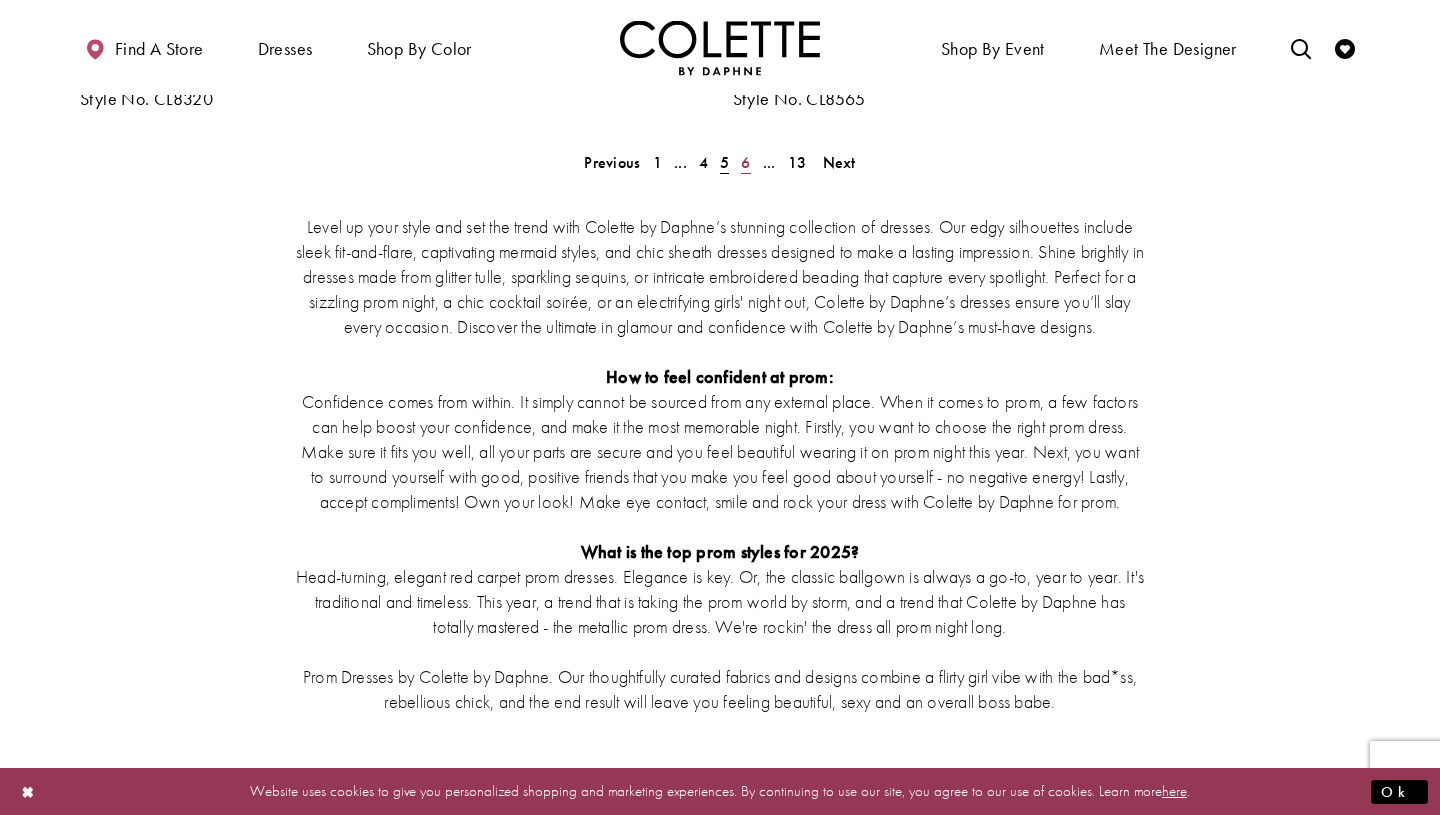 click on "6" at bounding box center [745, 162] 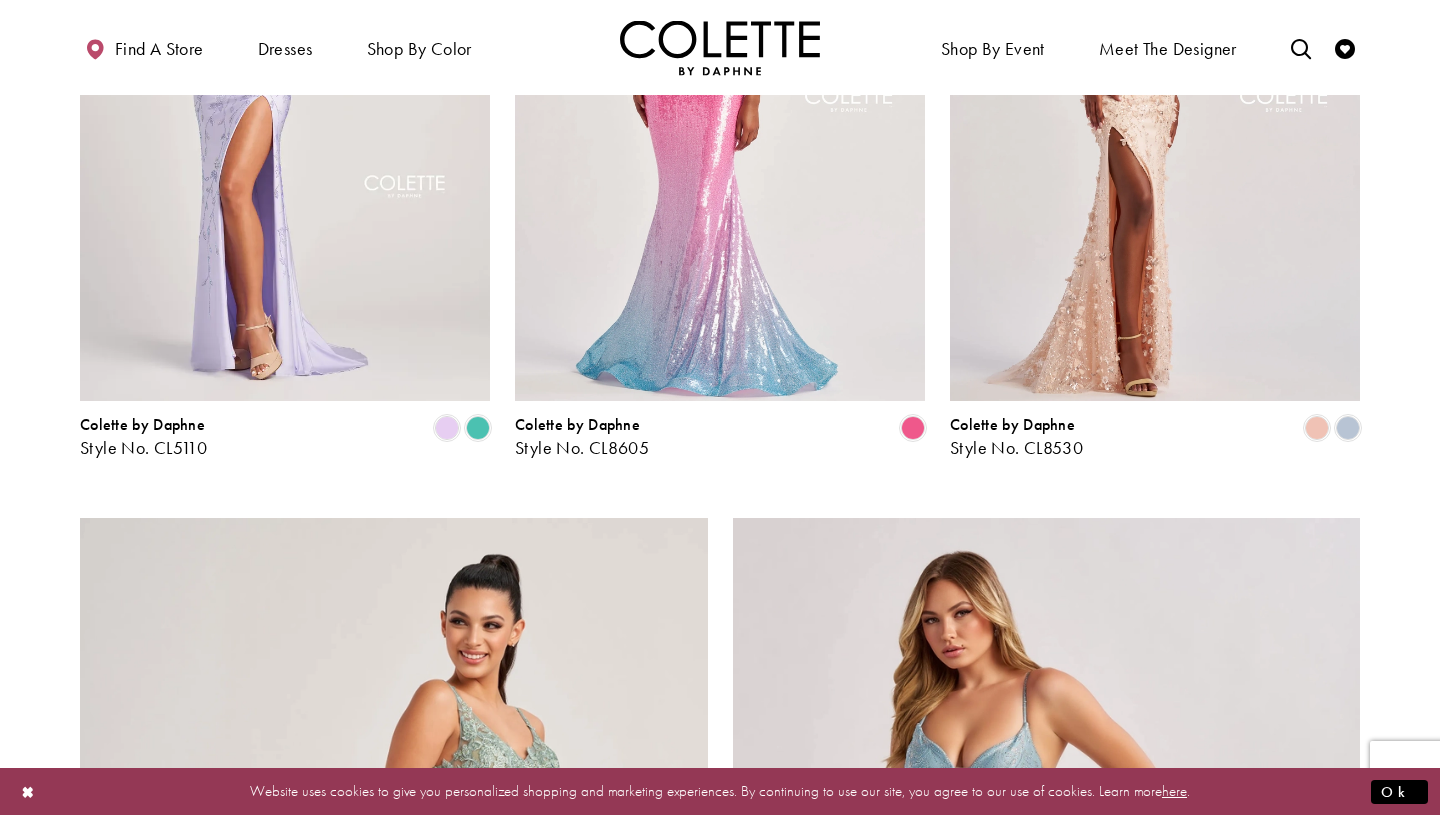 scroll, scrollTop: 2626, scrollLeft: 0, axis: vertical 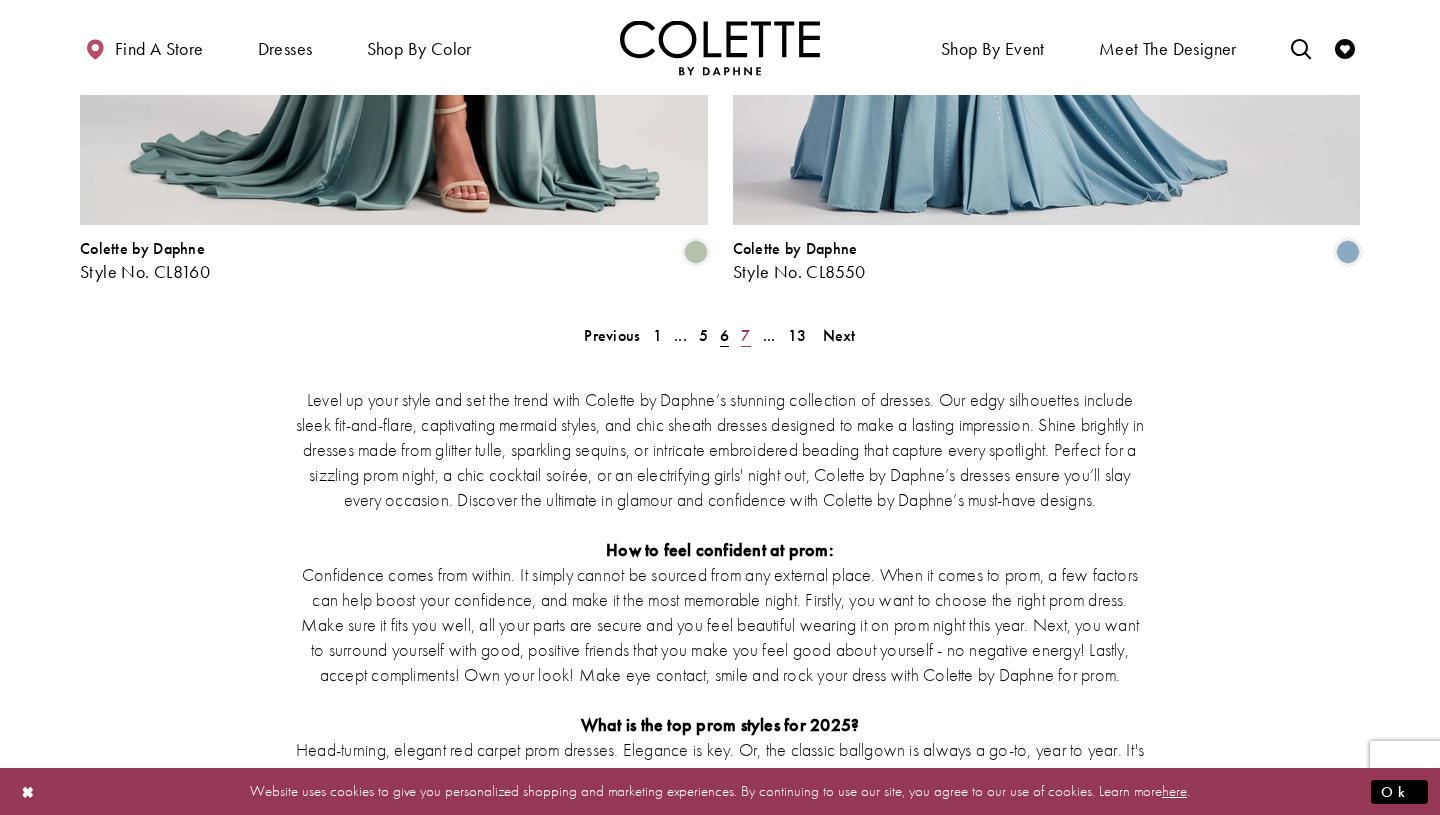 click on "7" at bounding box center (745, 335) 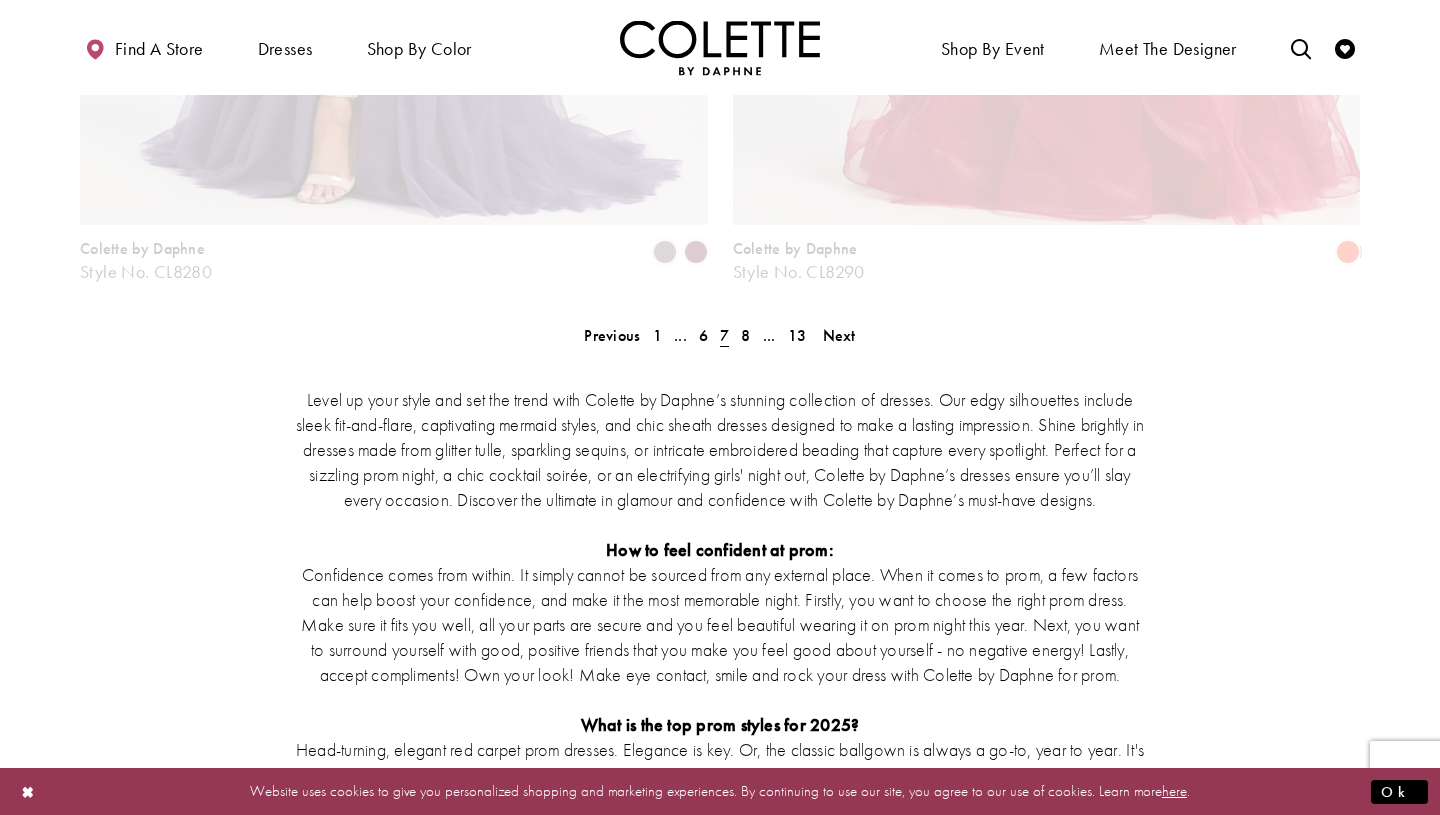 scroll, scrollTop: 108, scrollLeft: 0, axis: vertical 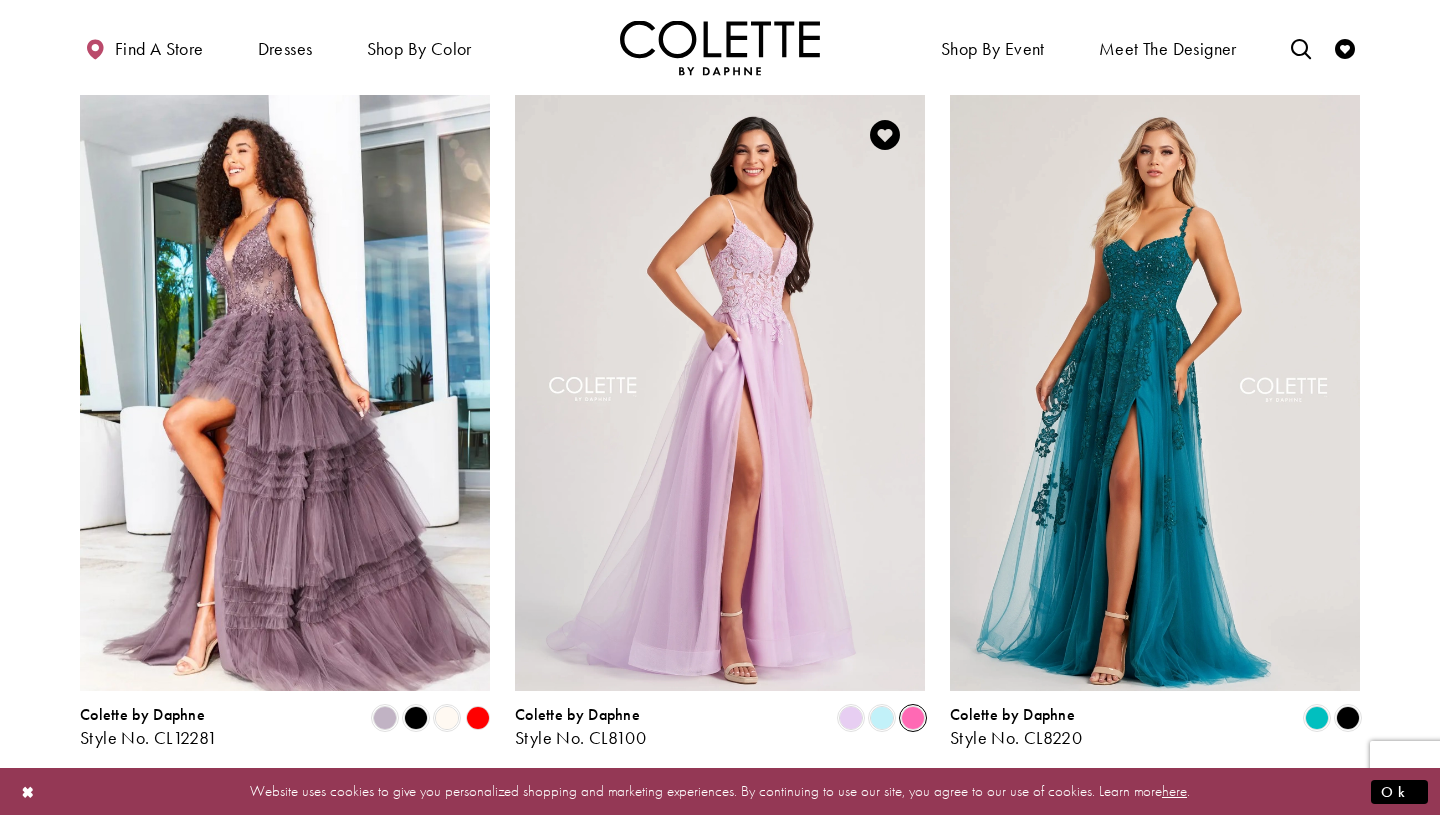 click at bounding box center [913, 718] 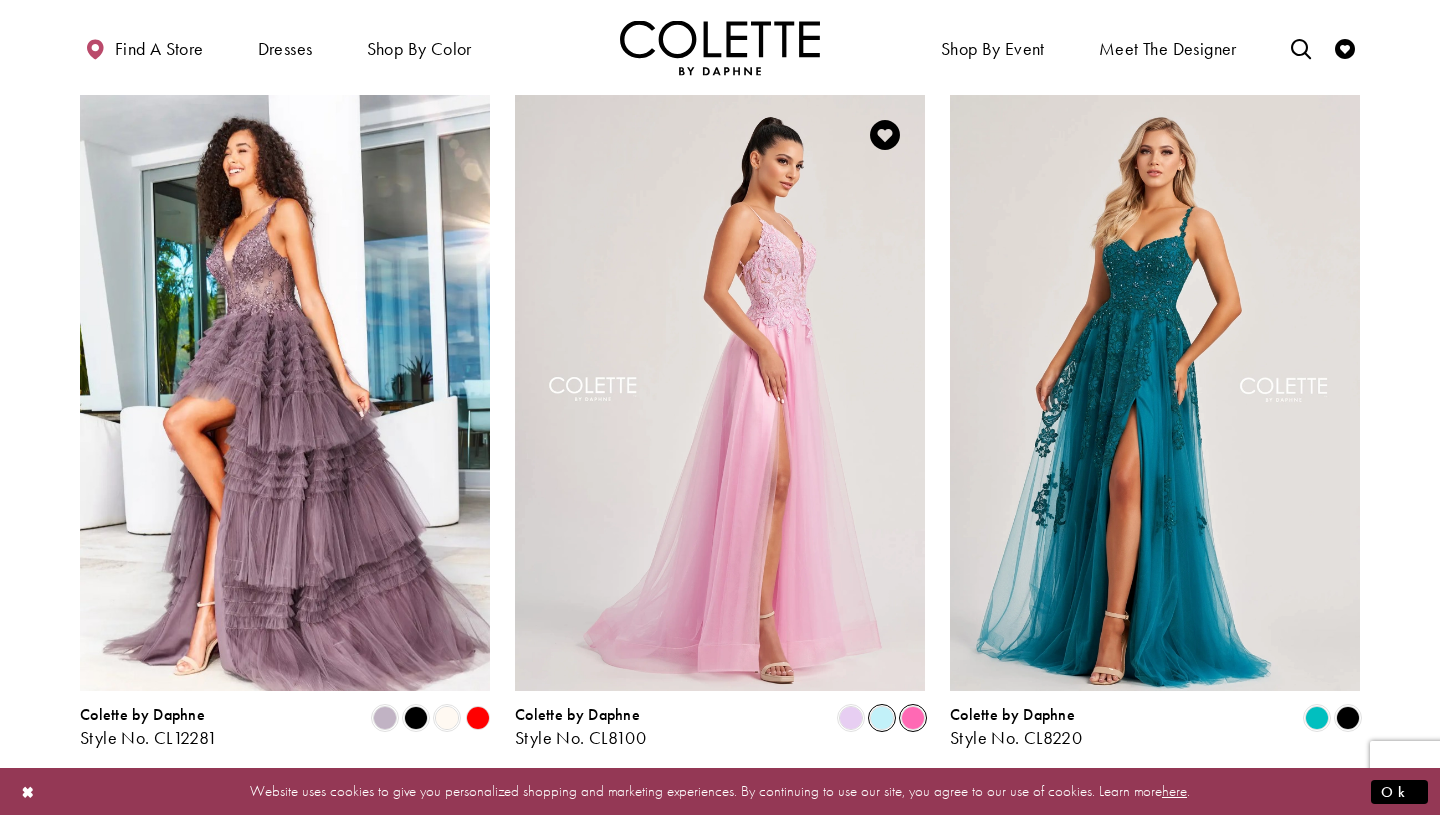 click at bounding box center (882, 718) 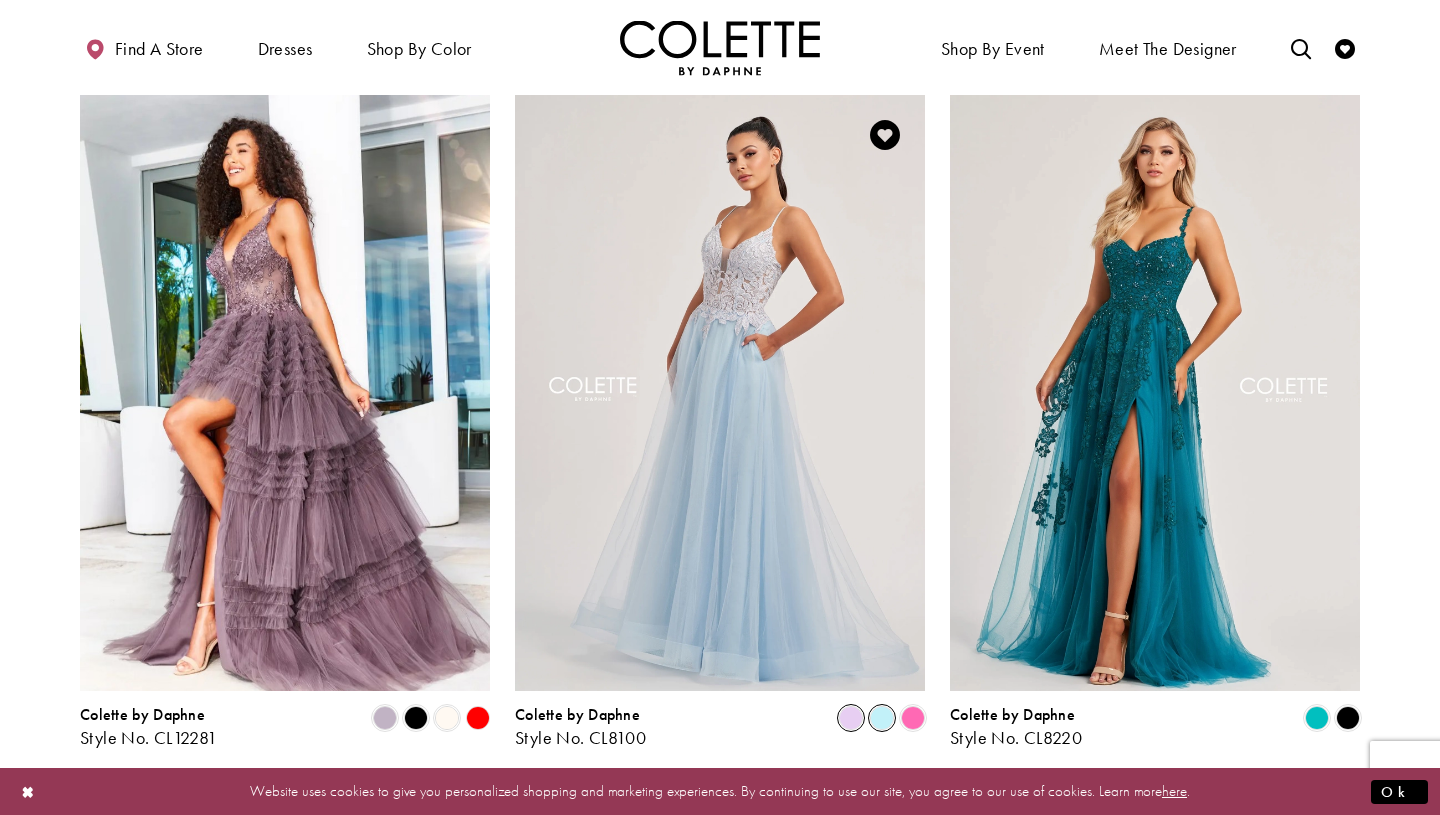 click at bounding box center [851, 718] 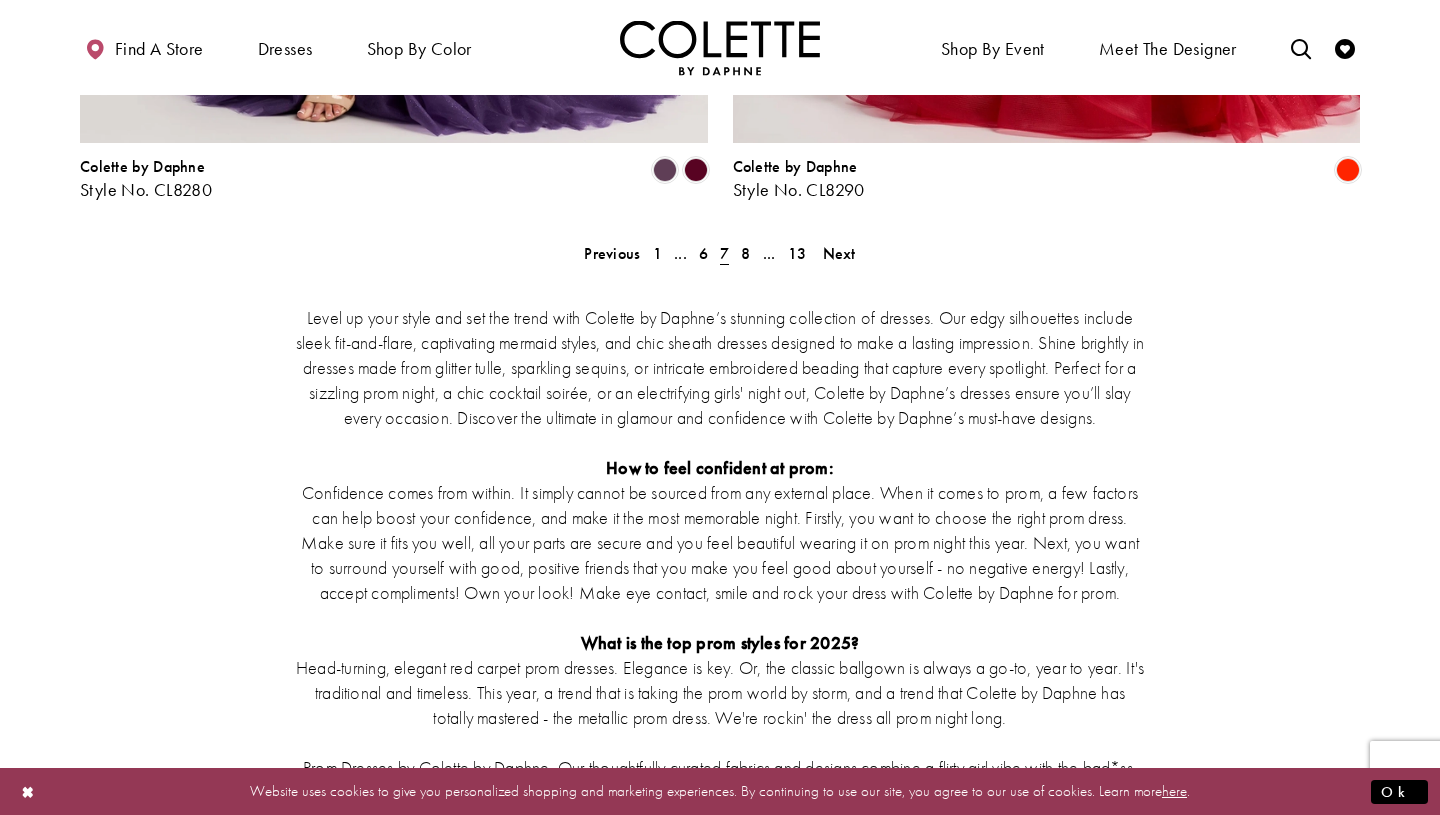 scroll, scrollTop: 3825, scrollLeft: 0, axis: vertical 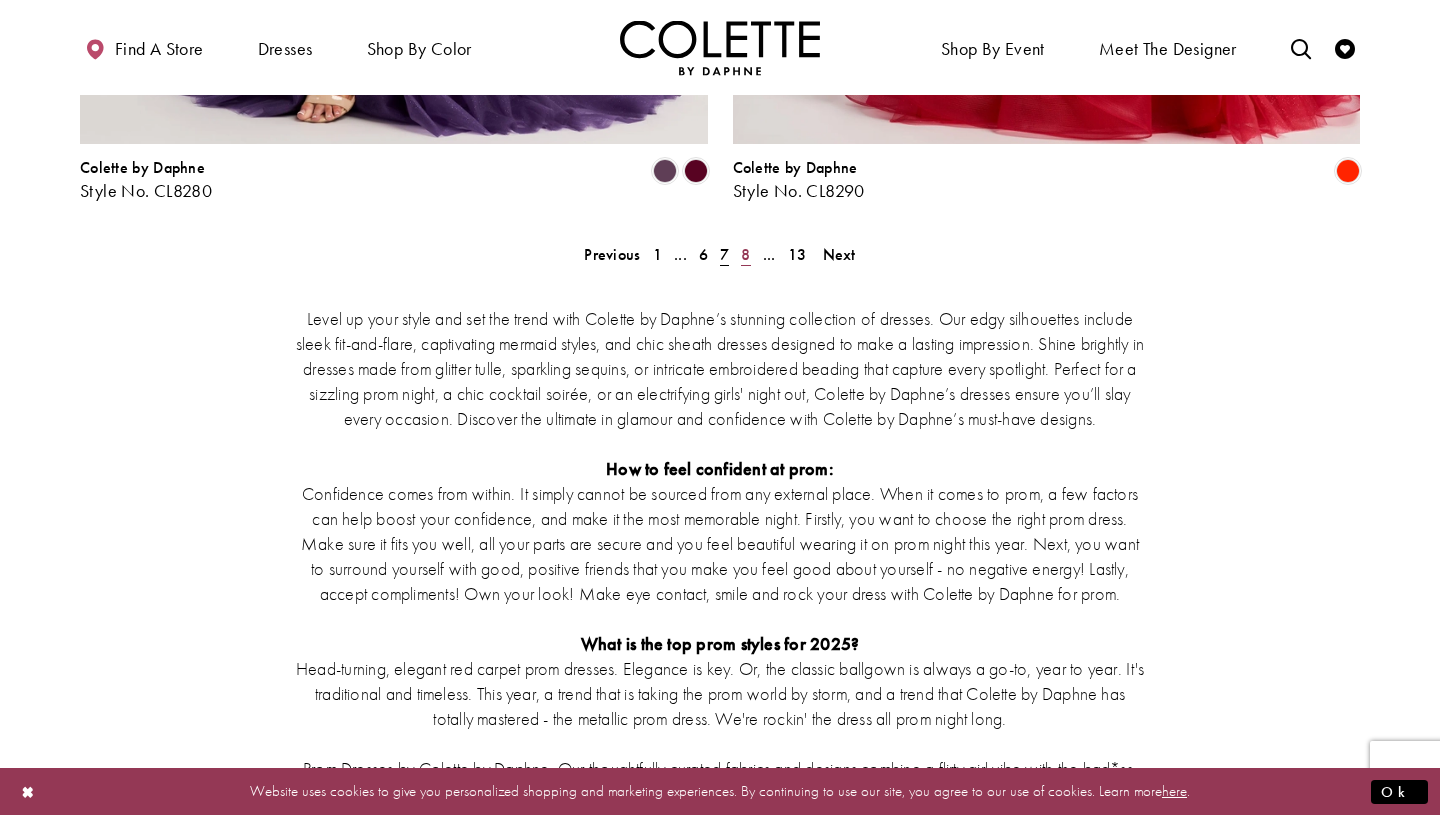click on "8" at bounding box center (745, 254) 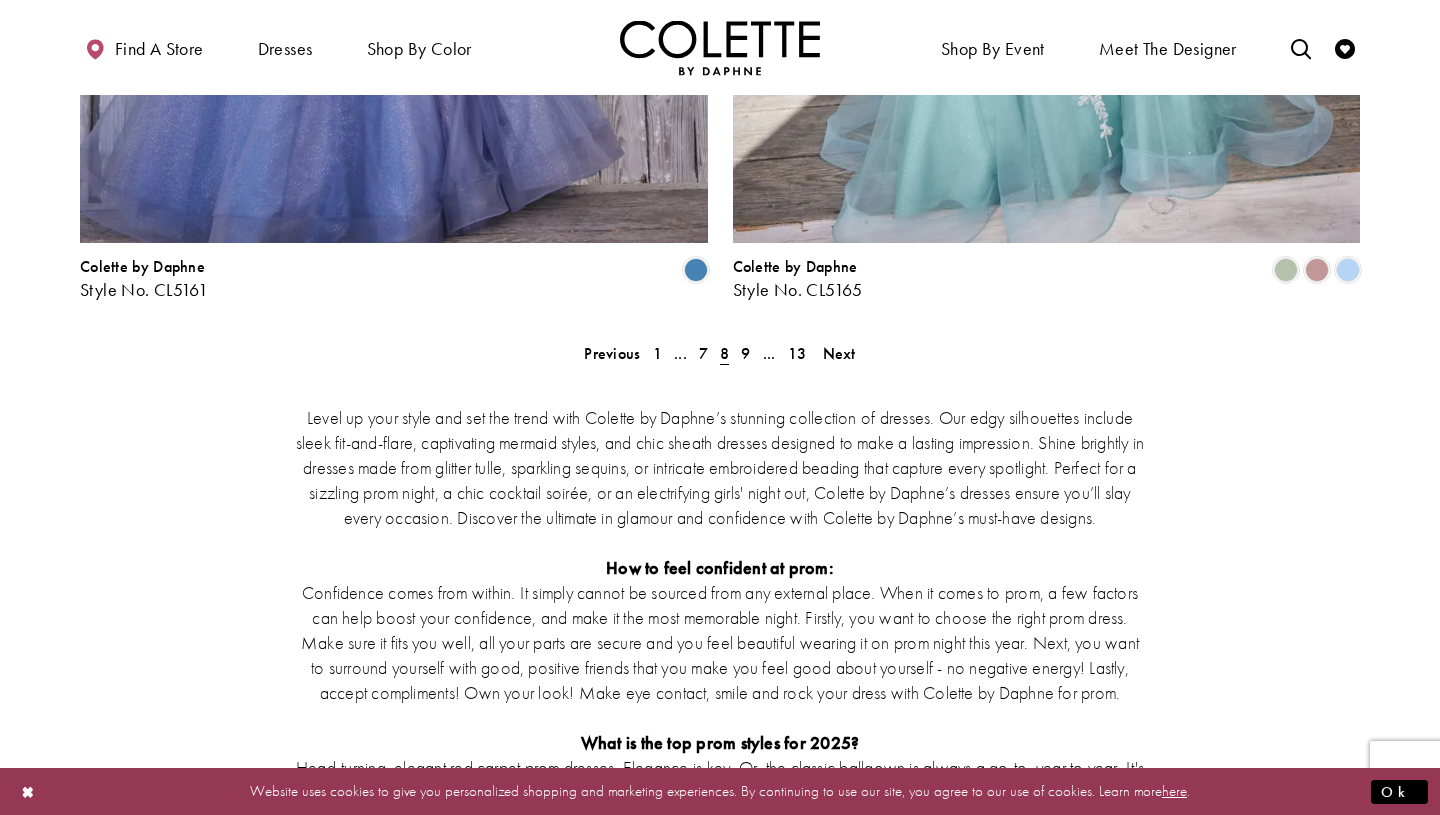 scroll, scrollTop: 3720, scrollLeft: 0, axis: vertical 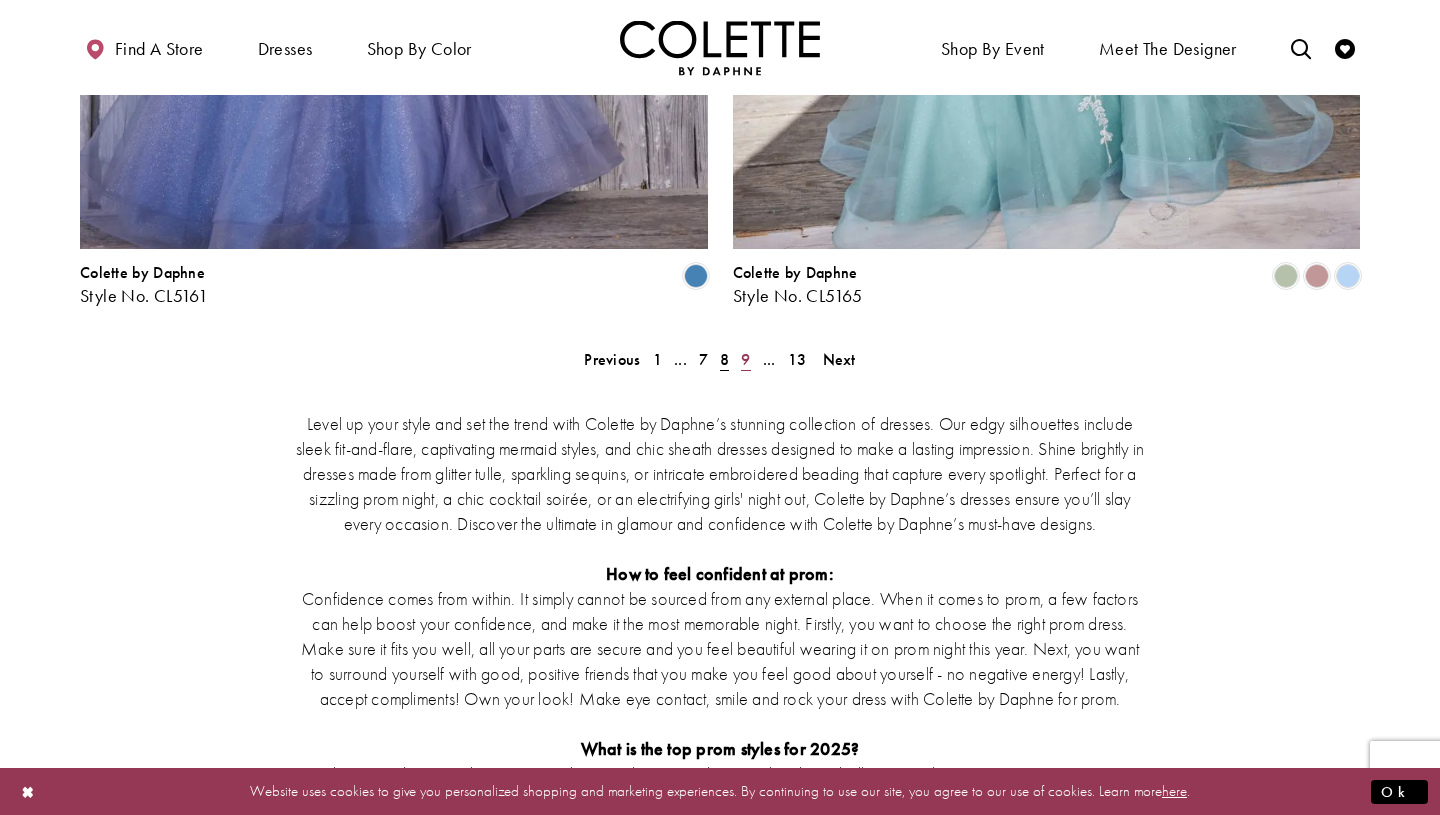 click on "9" at bounding box center (745, 359) 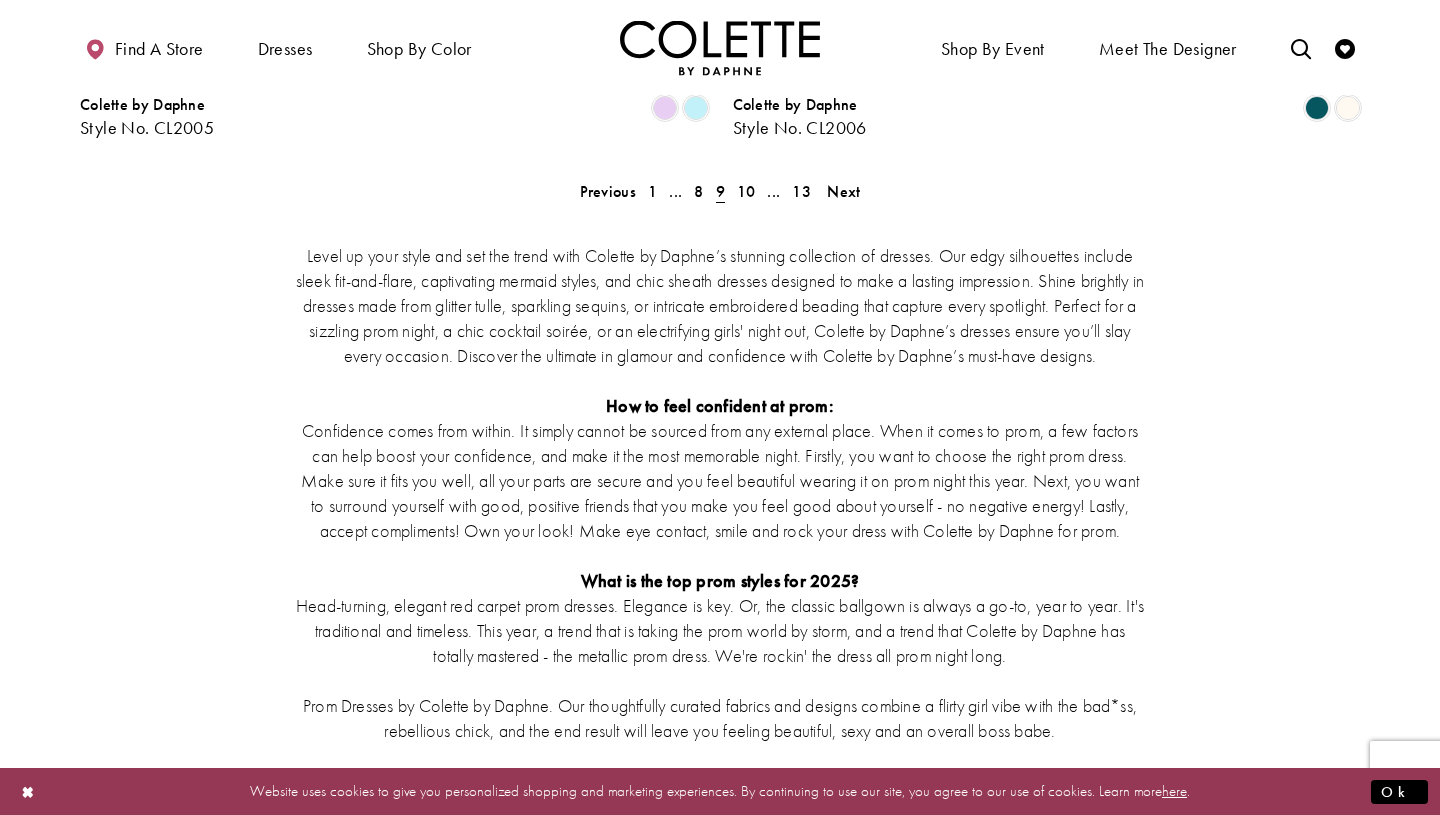 scroll, scrollTop: 3908, scrollLeft: 0, axis: vertical 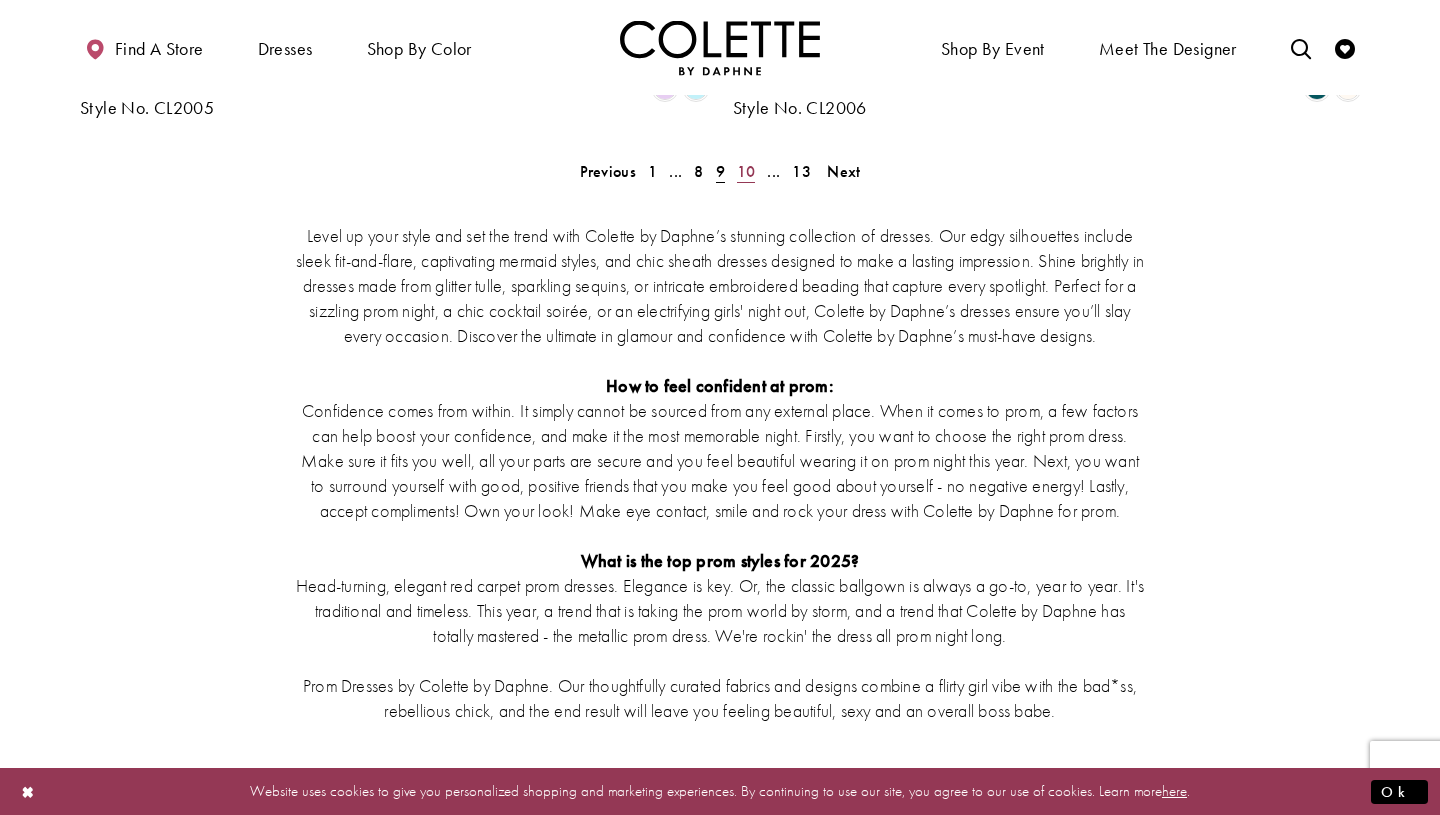 click on "10" at bounding box center (746, 171) 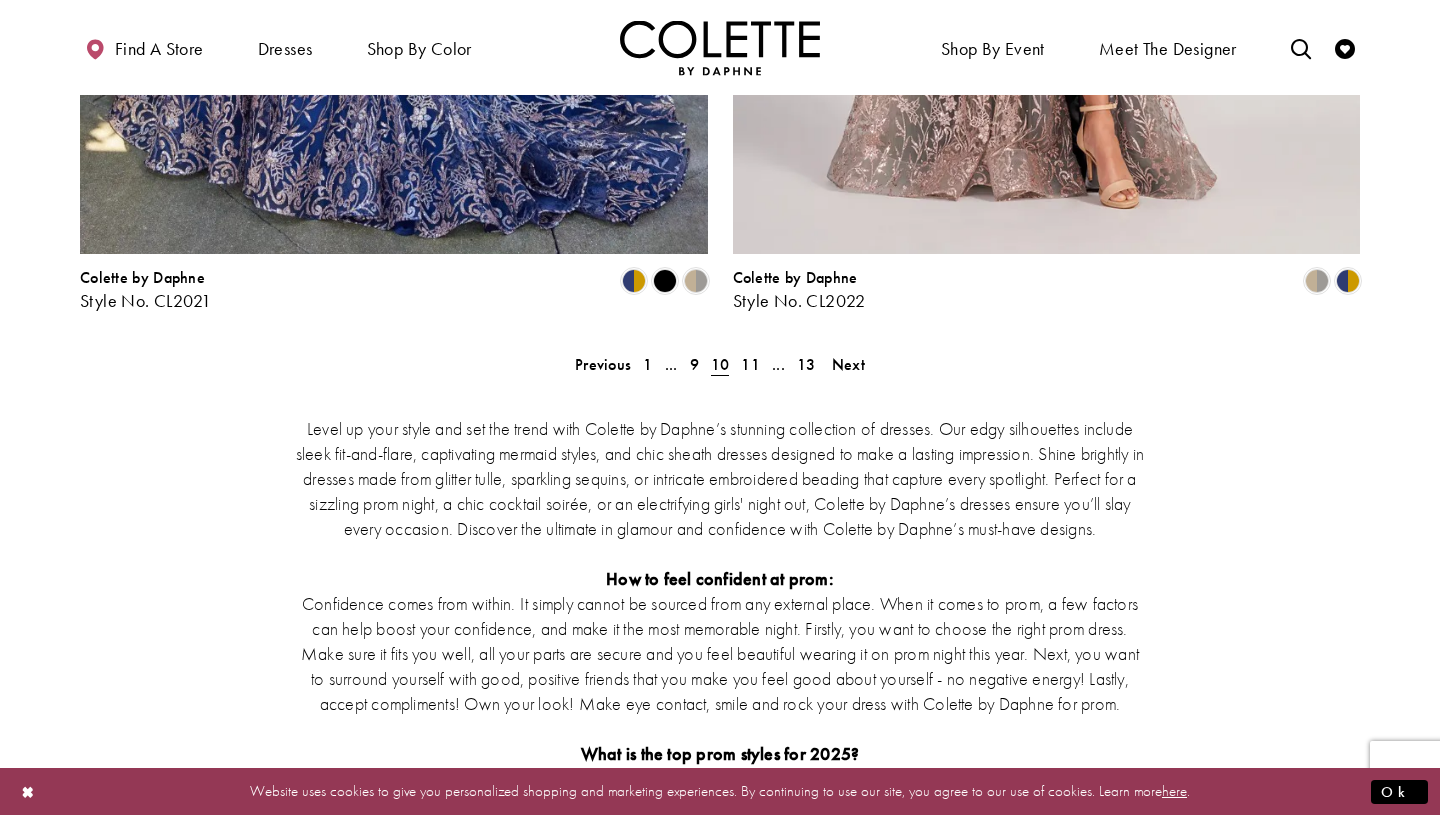 scroll, scrollTop: 3716, scrollLeft: 0, axis: vertical 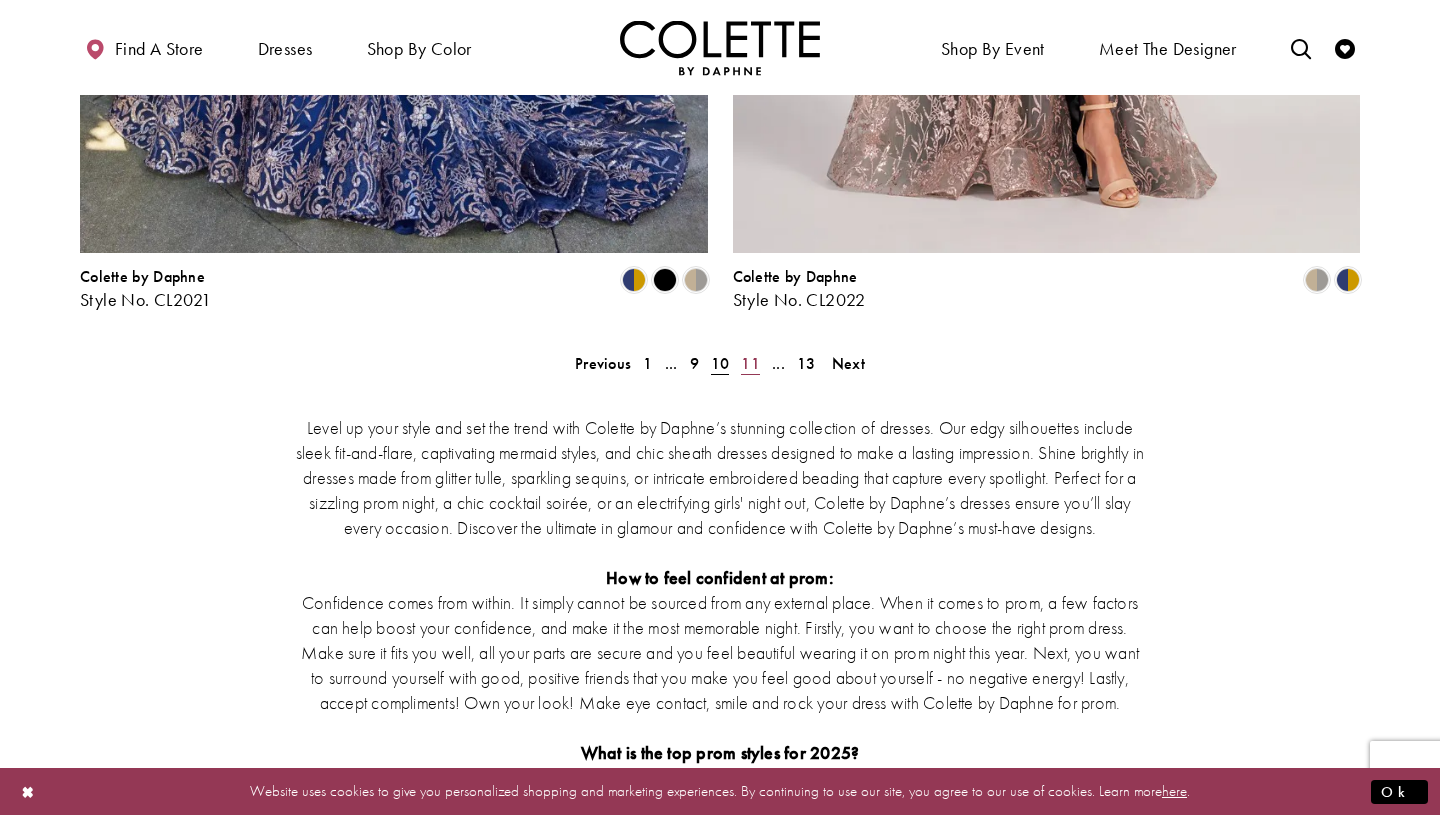 click on "11" at bounding box center [750, 363] 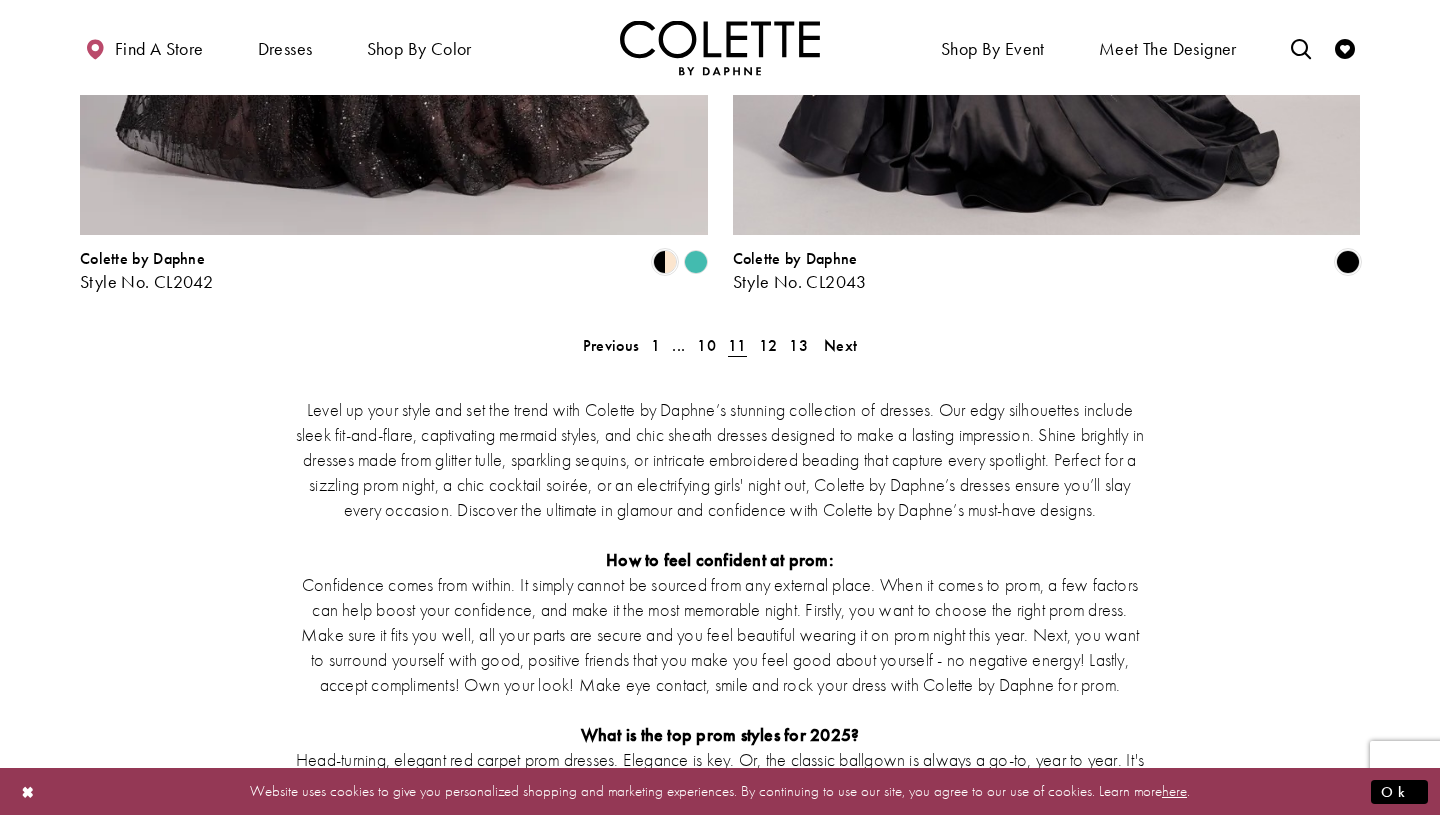 scroll, scrollTop: 3809, scrollLeft: 0, axis: vertical 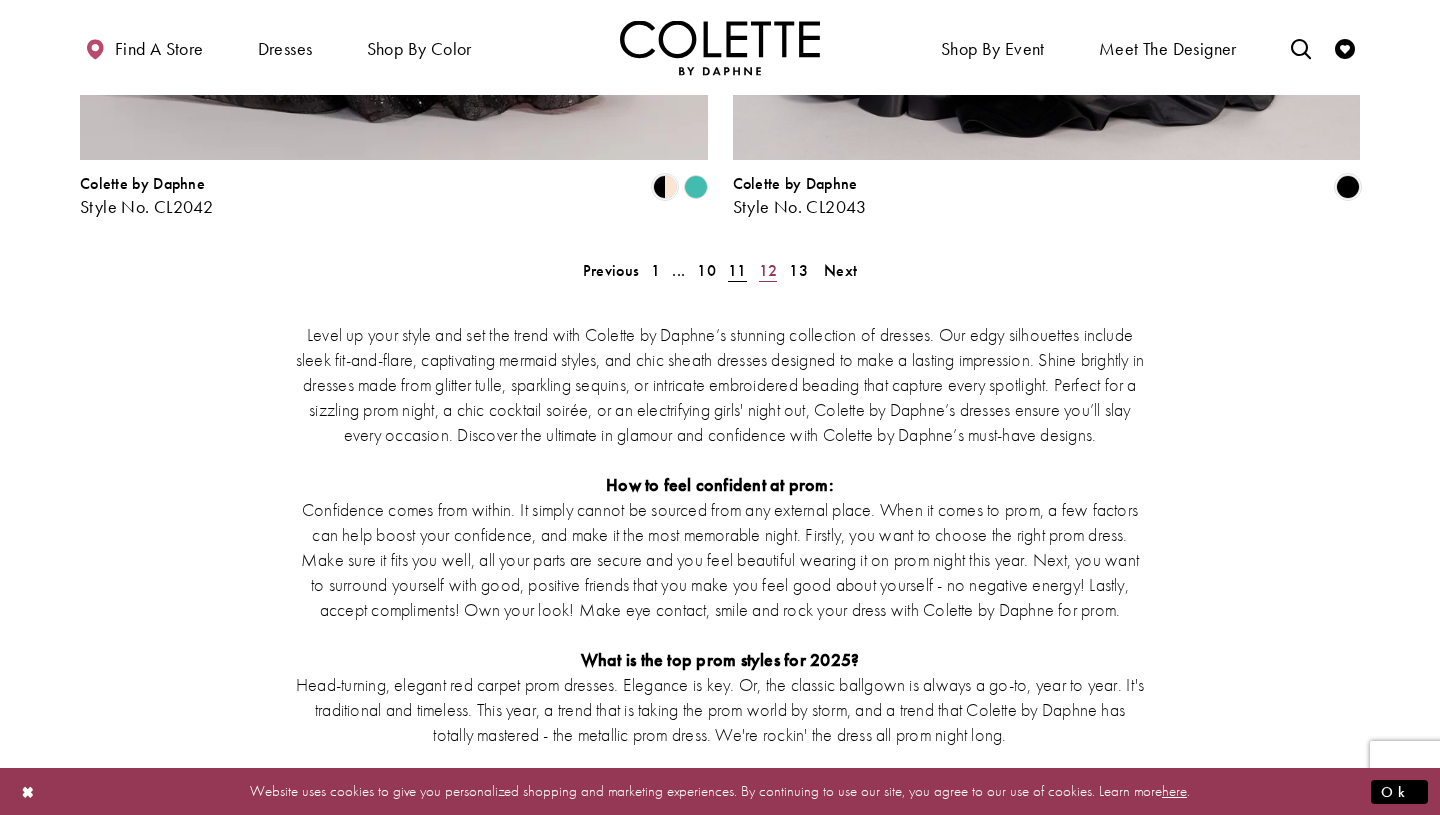 click on "12" at bounding box center (768, 270) 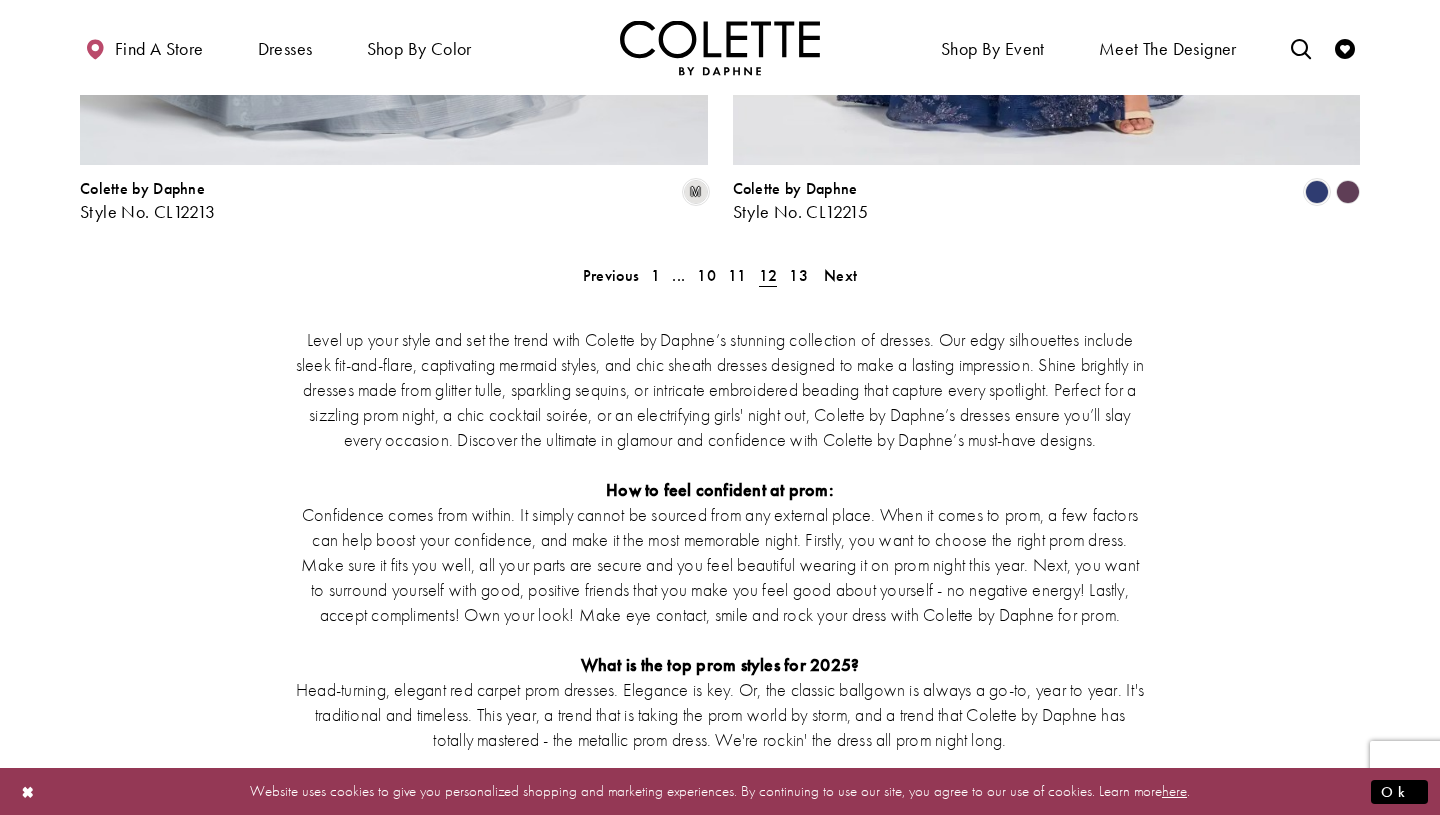 scroll, scrollTop: 3752, scrollLeft: 0, axis: vertical 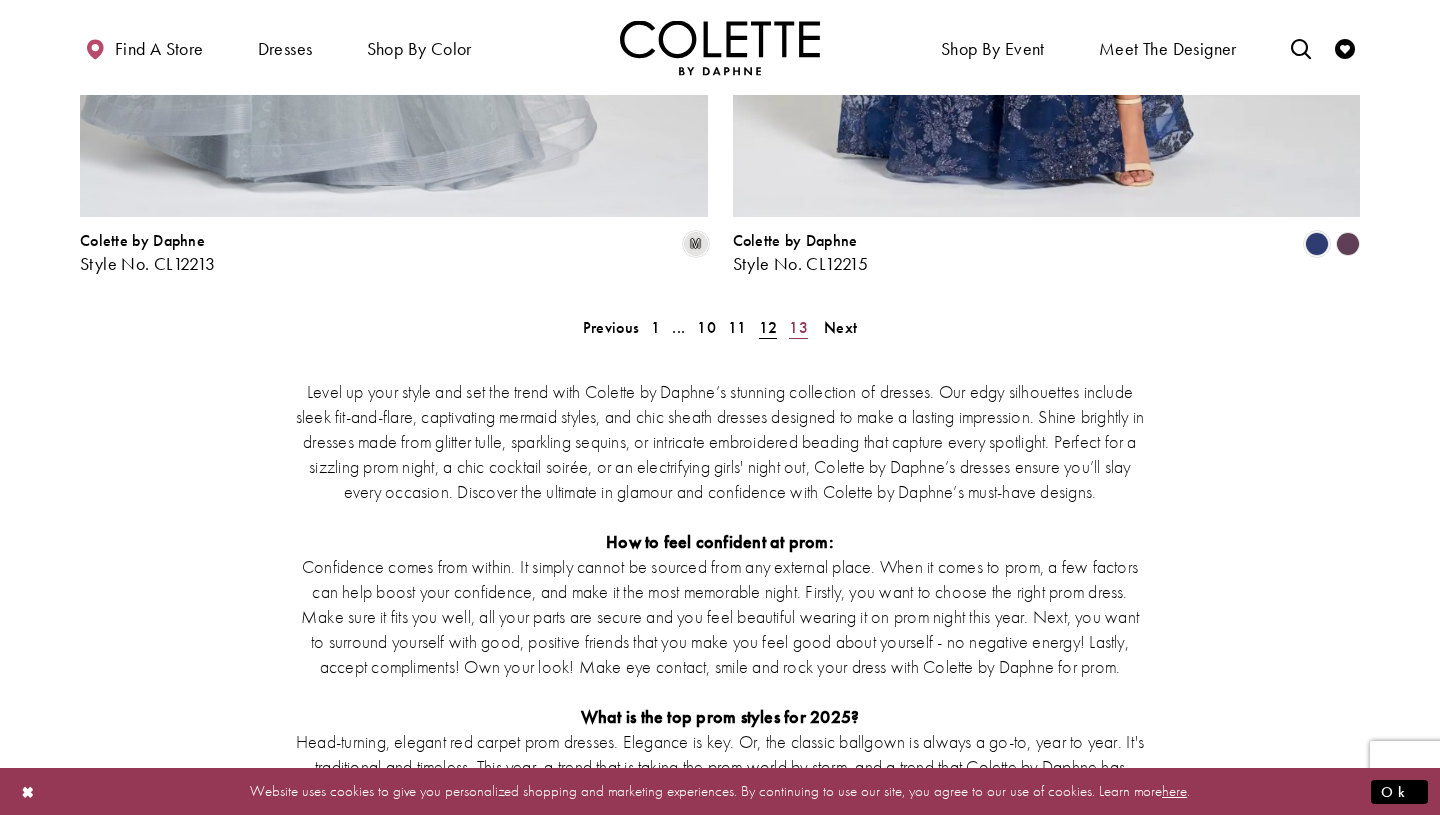 click on "13" at bounding box center (798, 327) 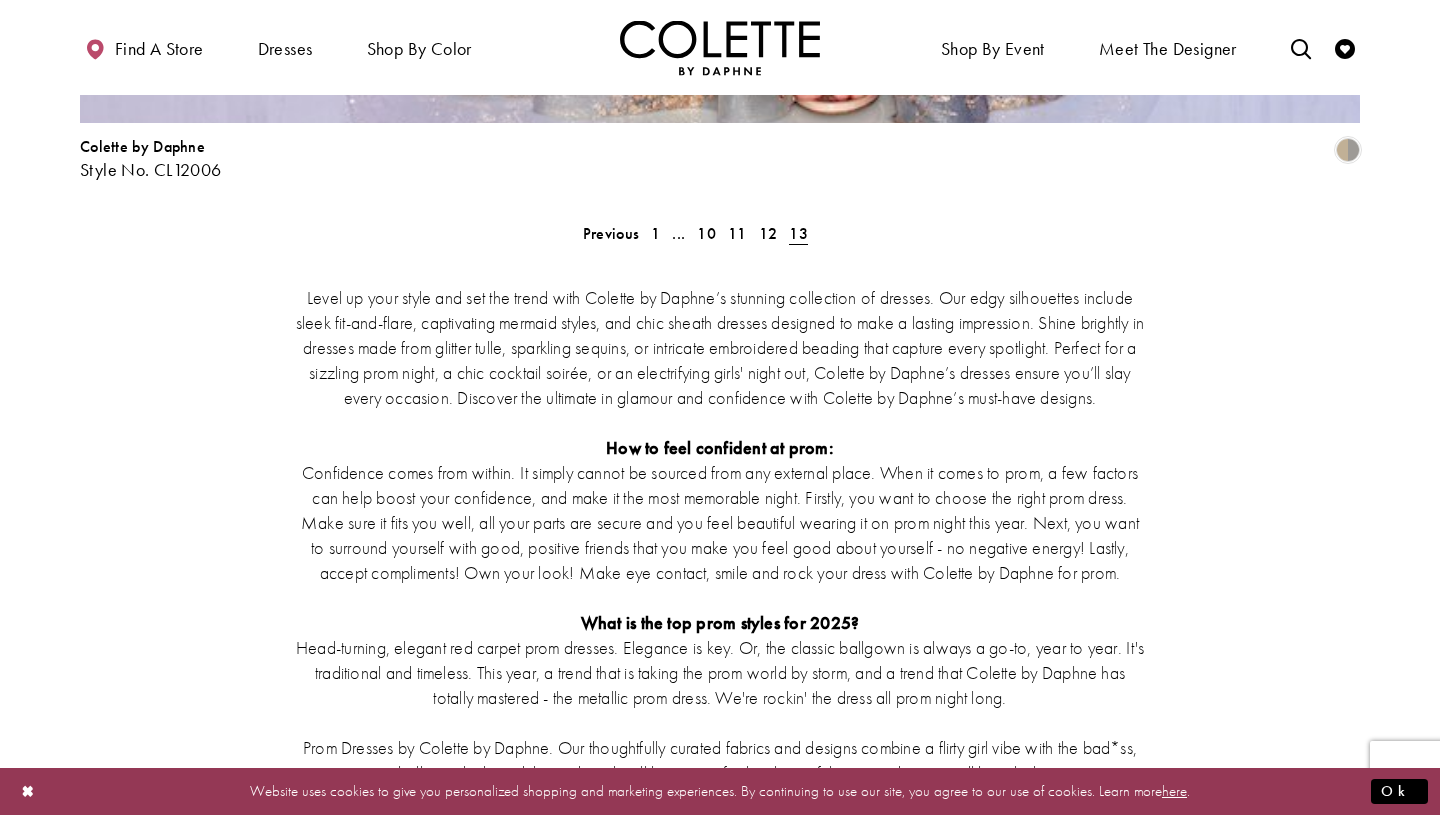 scroll, scrollTop: 4055, scrollLeft: 0, axis: vertical 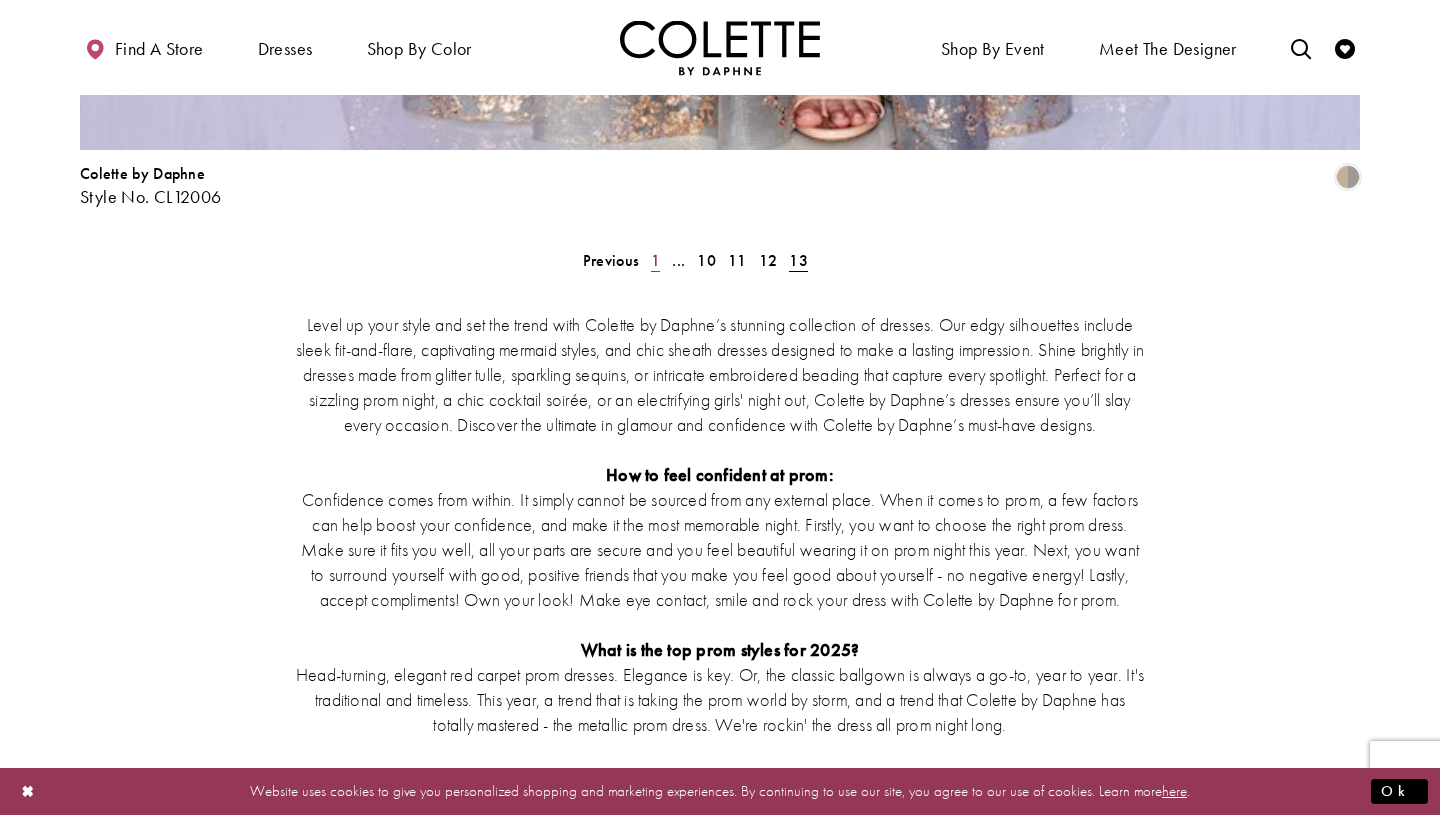 click on "1" at bounding box center (655, 260) 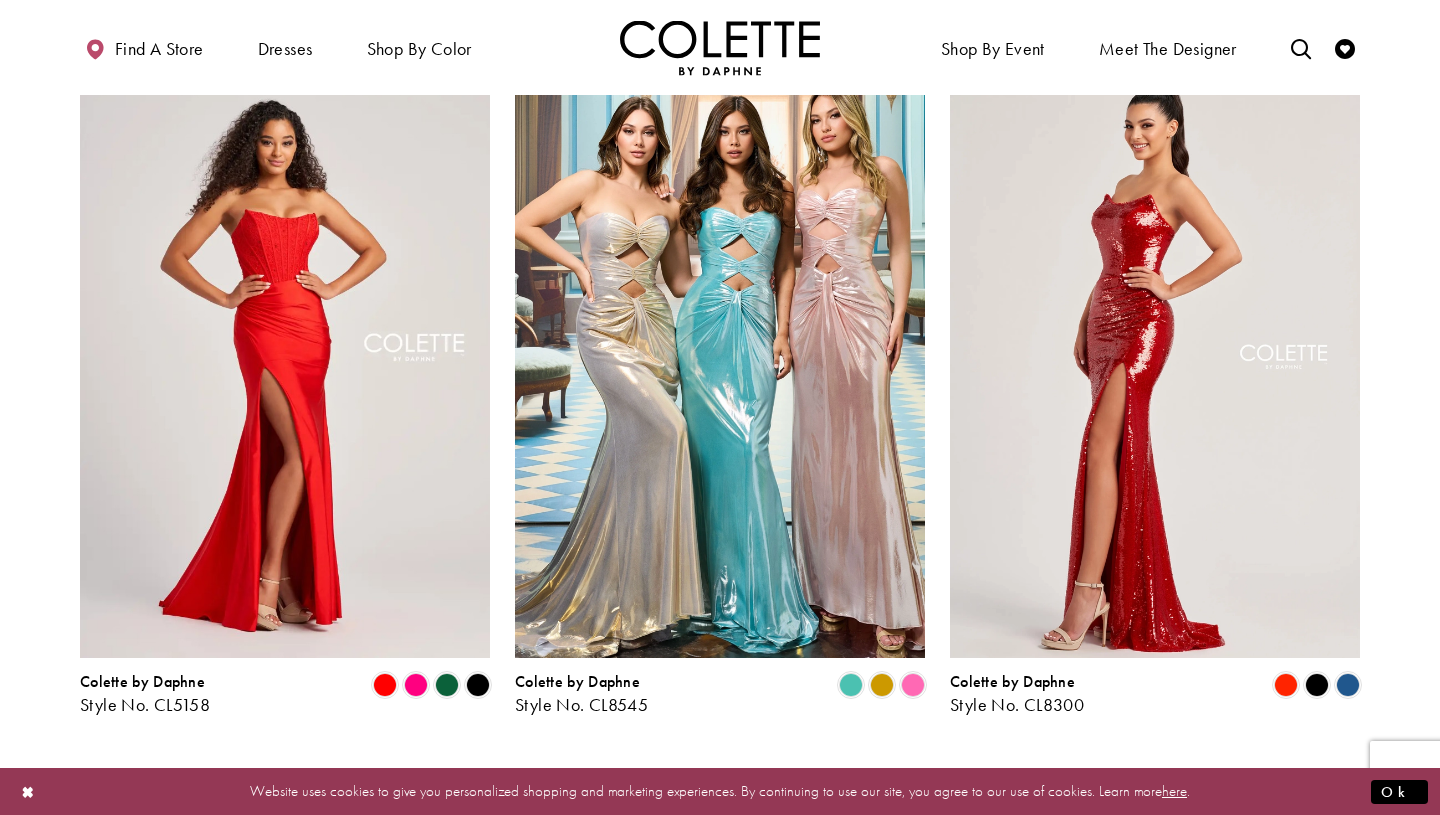 scroll, scrollTop: 2283, scrollLeft: 0, axis: vertical 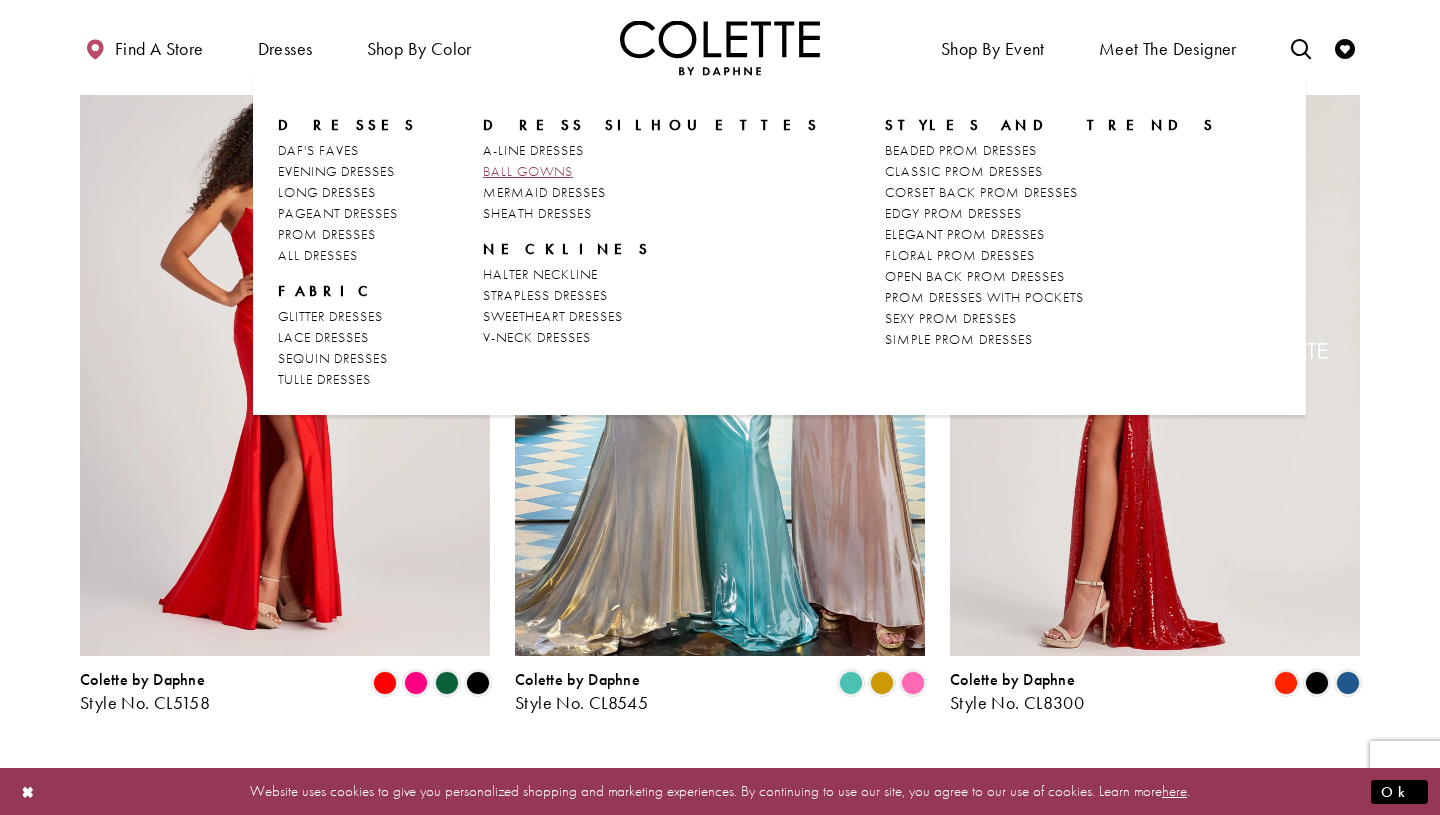 click on "BALL GOWNS" at bounding box center (528, 171) 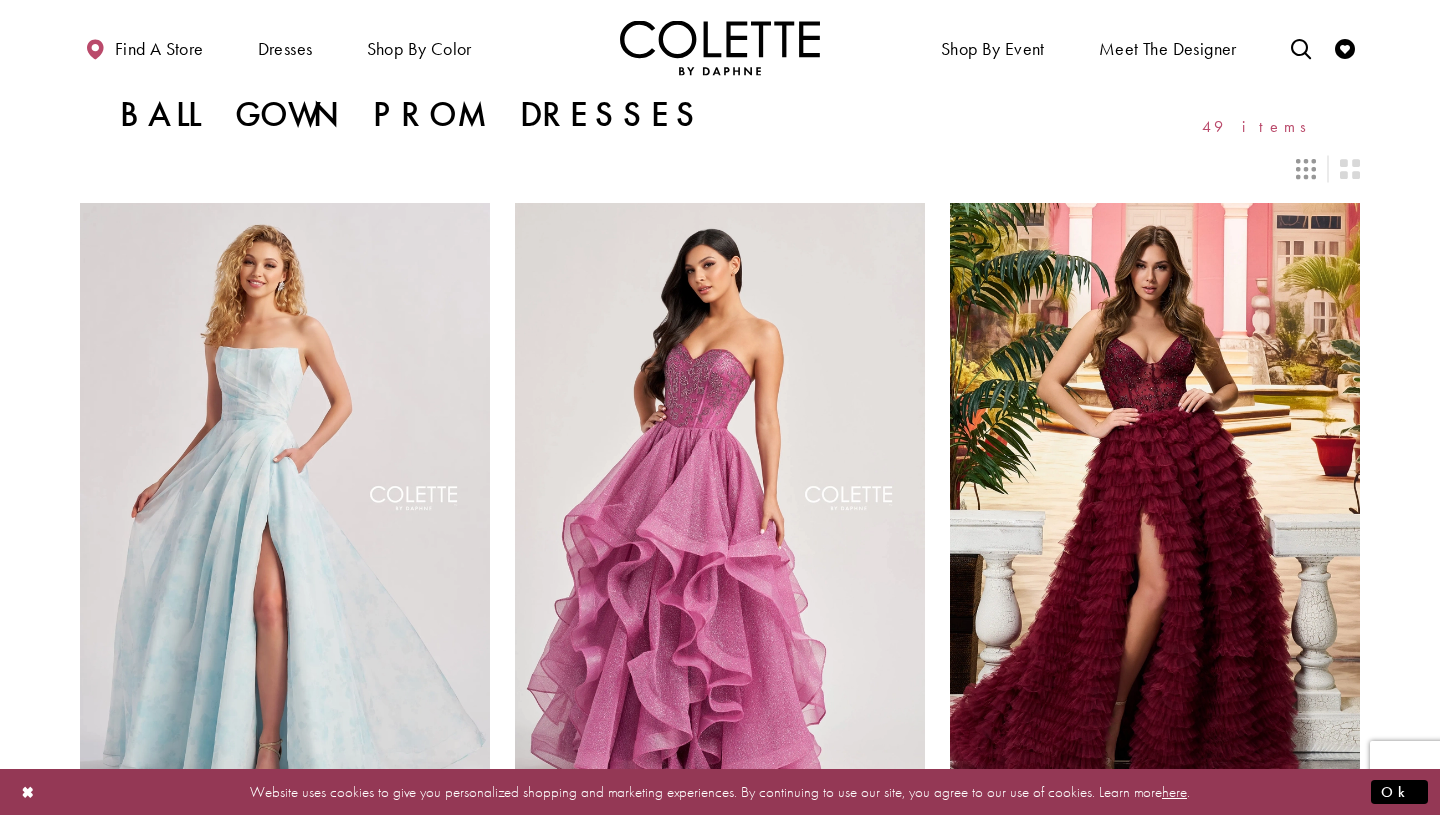 scroll, scrollTop: 0, scrollLeft: 0, axis: both 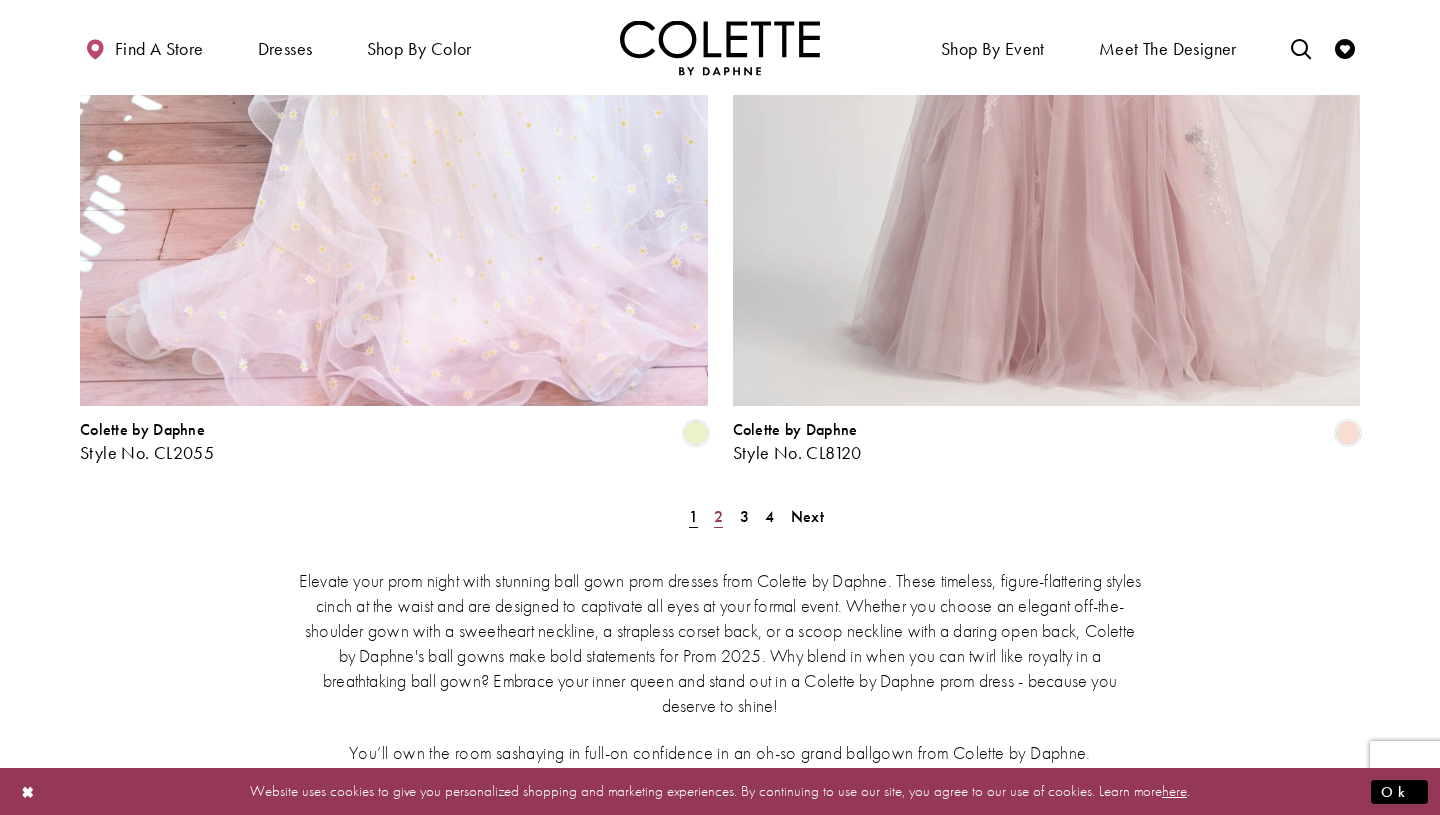 click on "2" at bounding box center (718, 516) 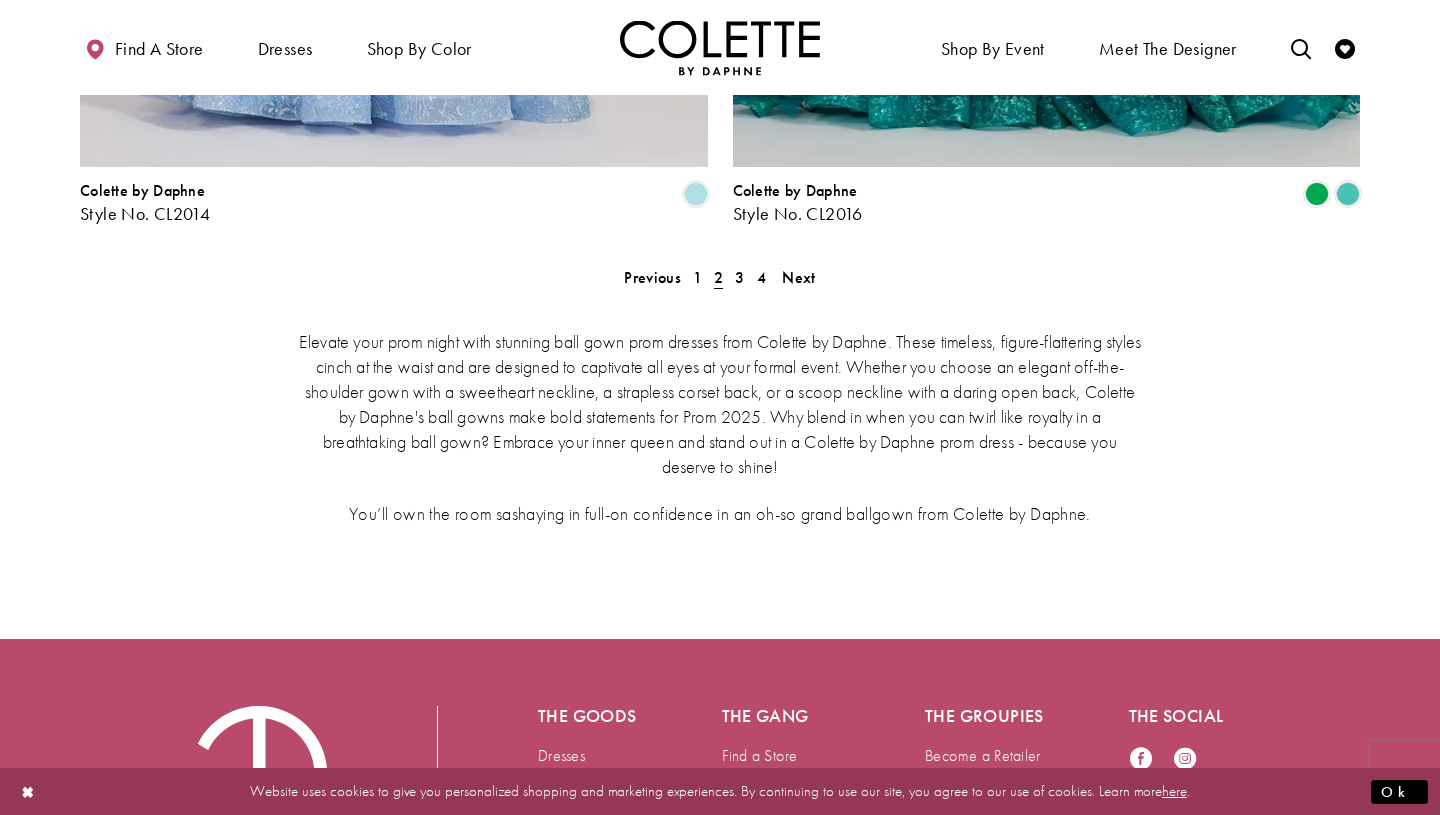 scroll, scrollTop: 3800, scrollLeft: 0, axis: vertical 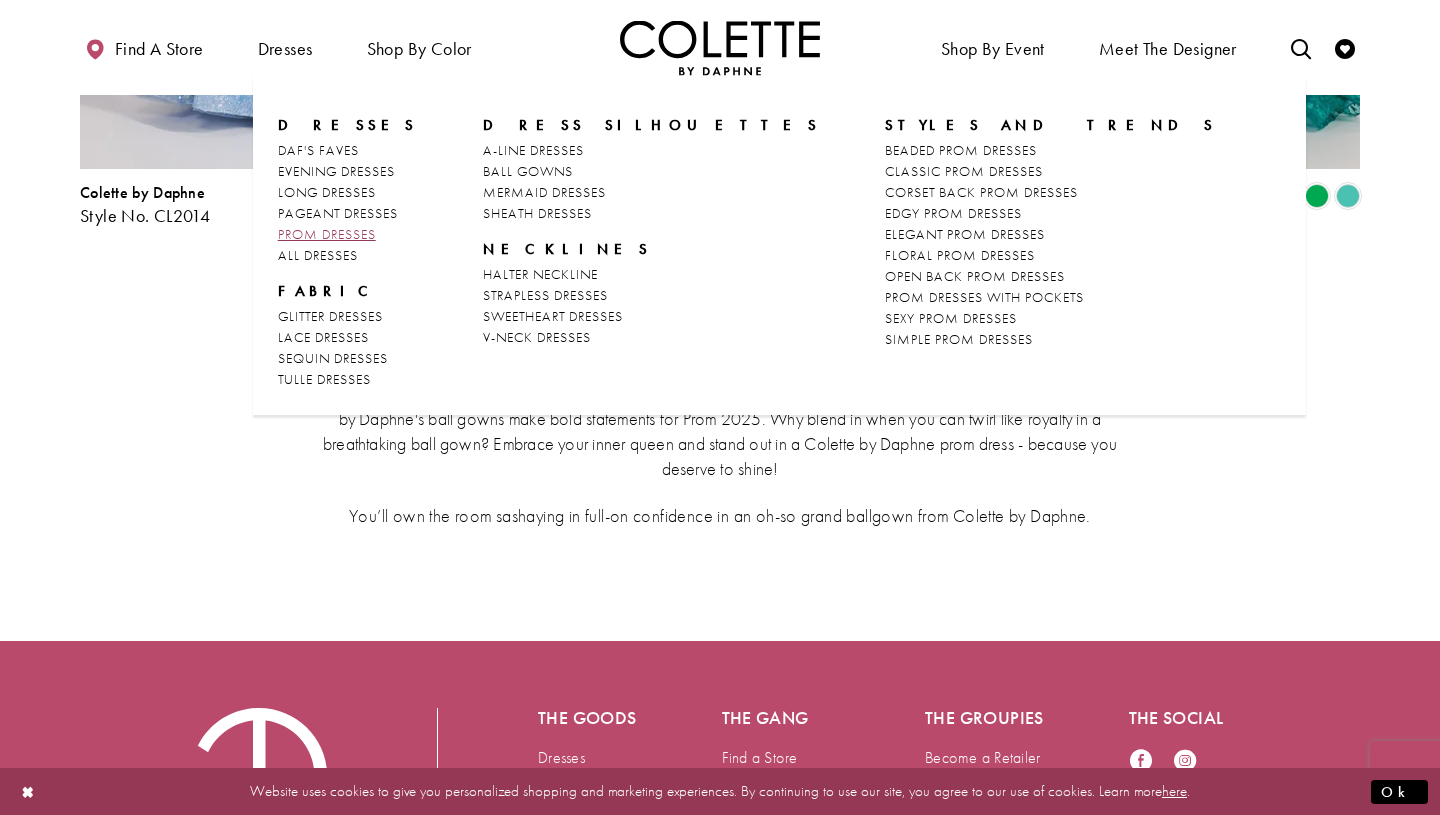 click on "PROM DRESSES" at bounding box center (327, 234) 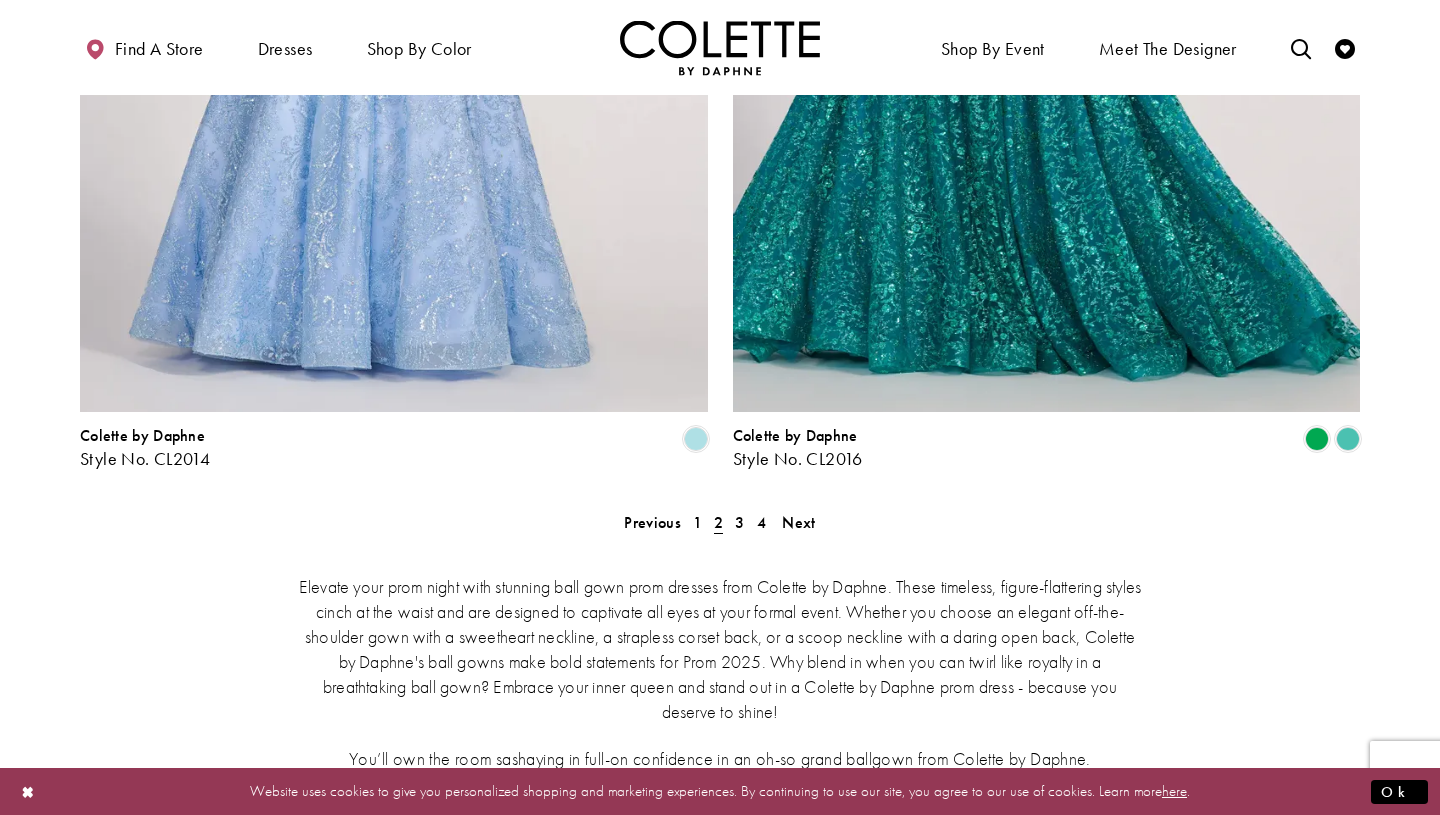 scroll, scrollTop: 3519, scrollLeft: 0, axis: vertical 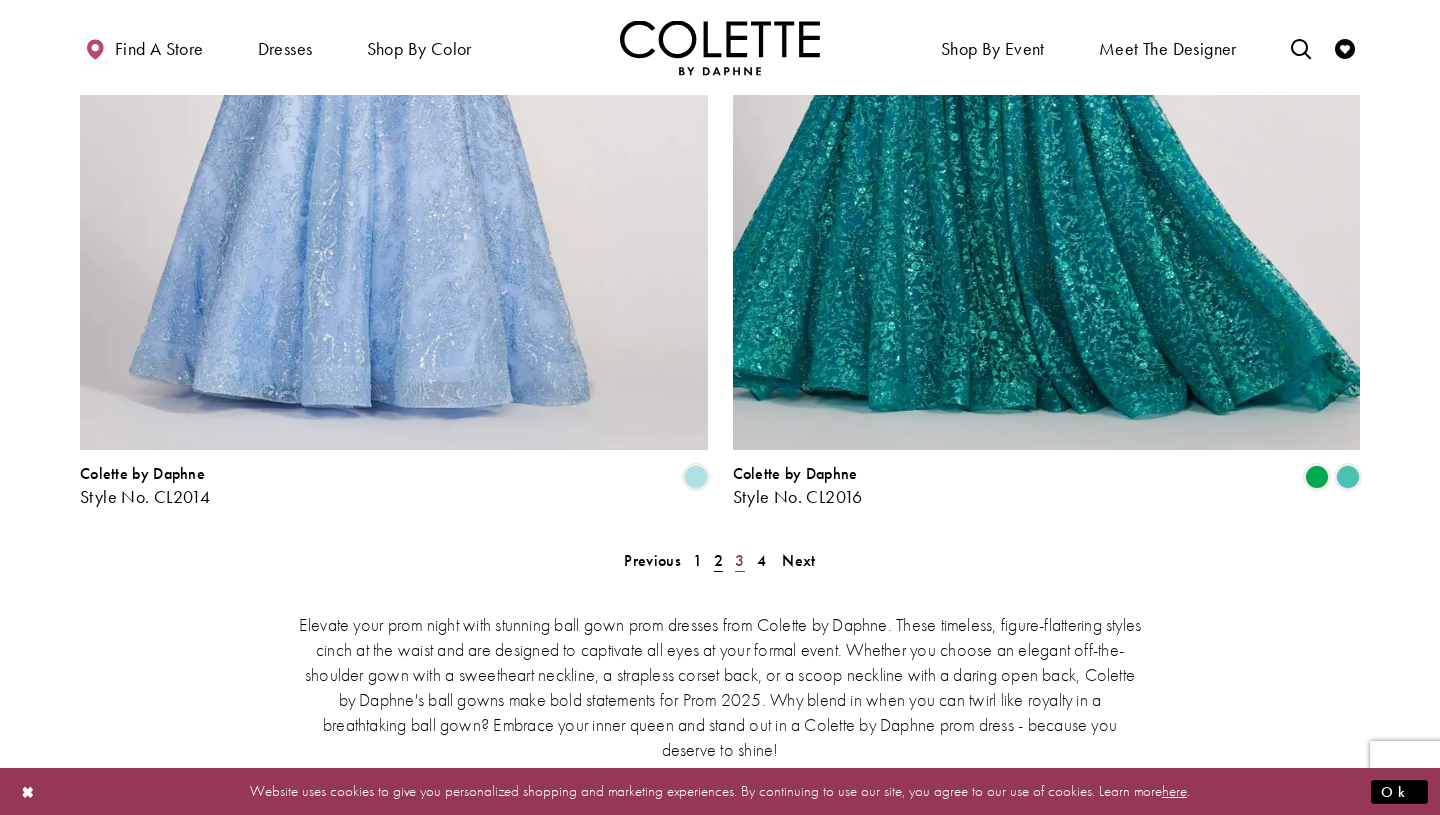 click on "3" at bounding box center [739, 560] 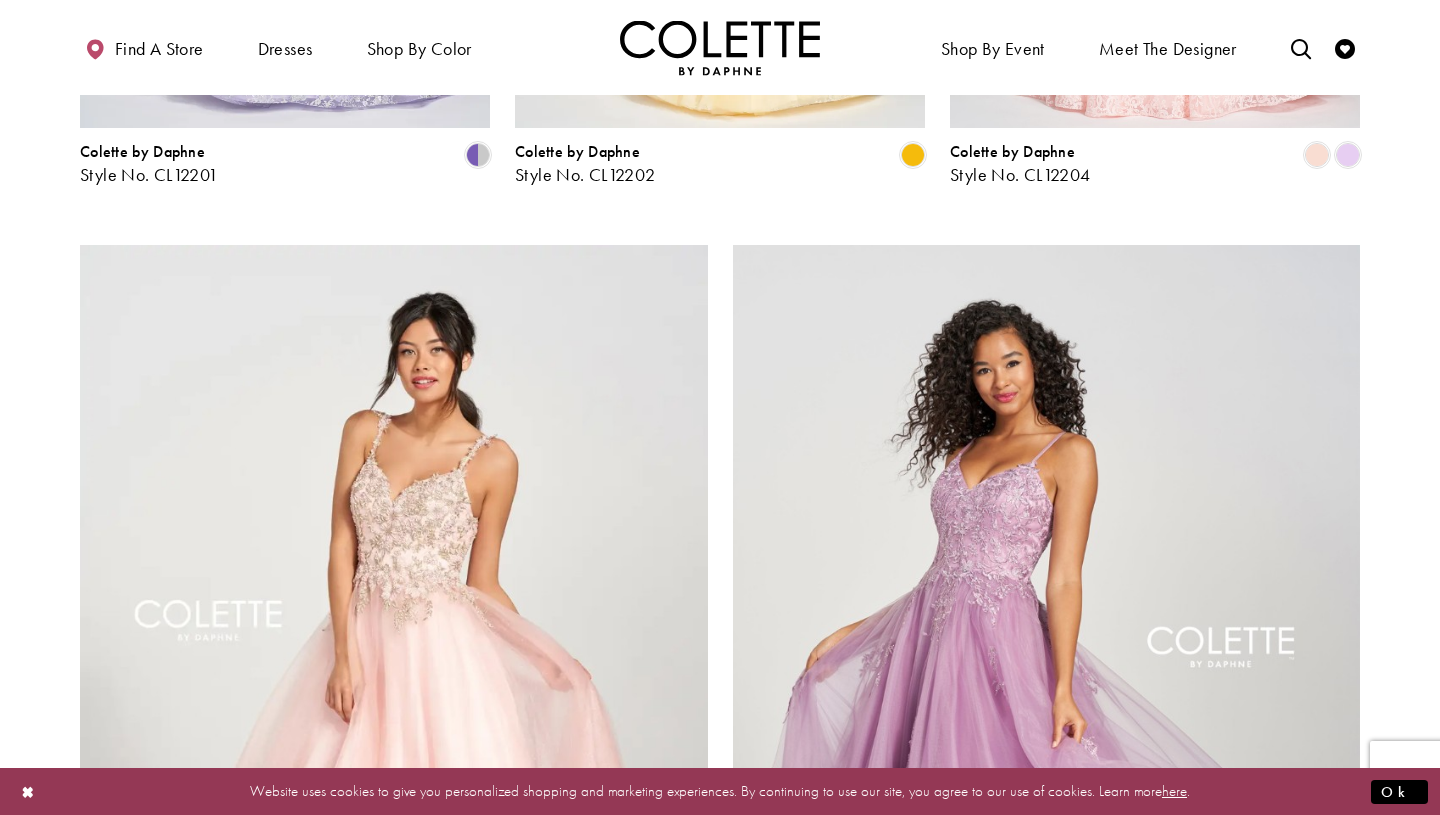 scroll, scrollTop: 2904, scrollLeft: 0, axis: vertical 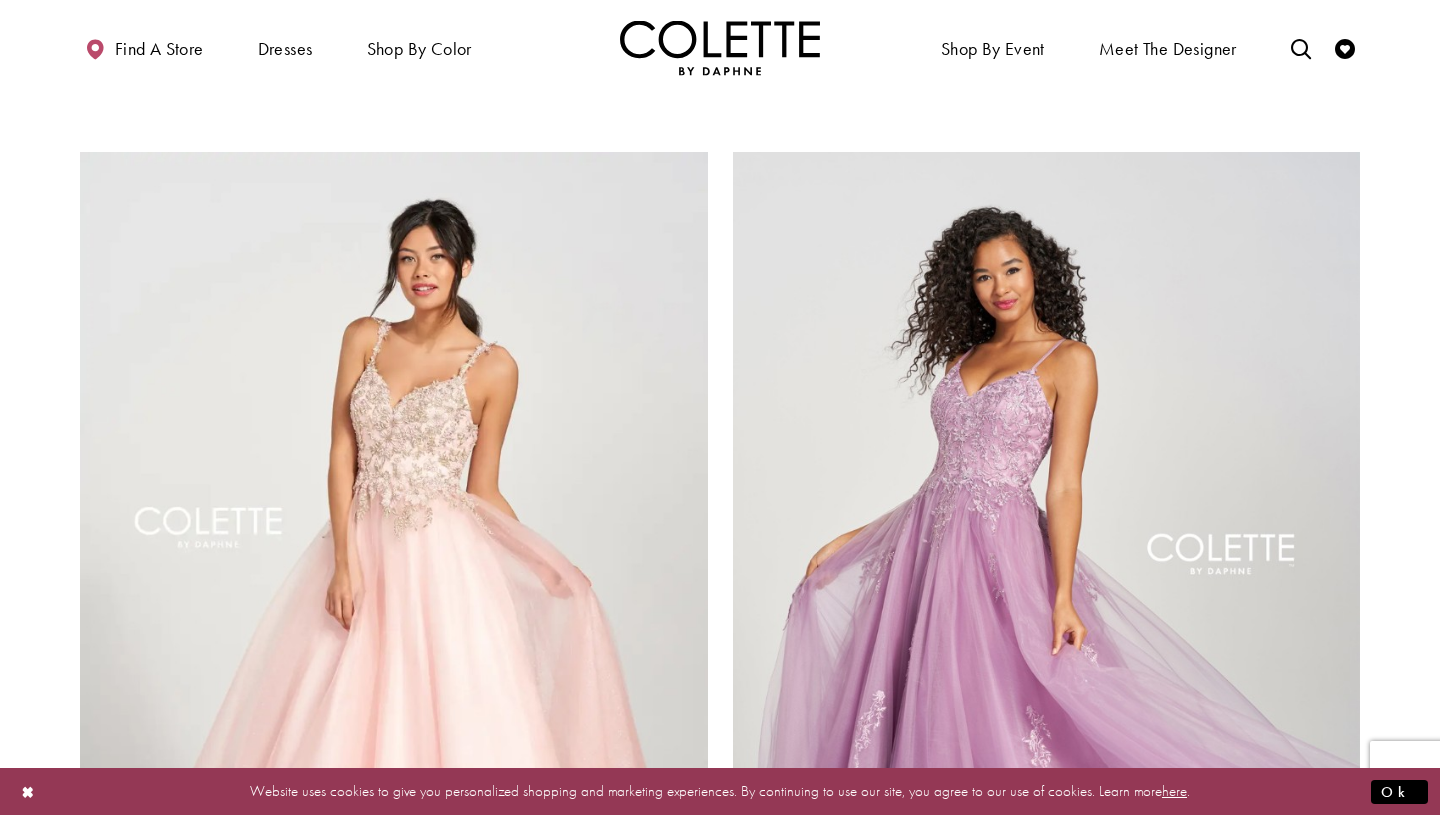 click on "Colette by Daphne
Style No. CL12205
Skip Color List #3bf4e62003 to end
Color List #3bf4e62003 End" at bounding box center (394, 637) 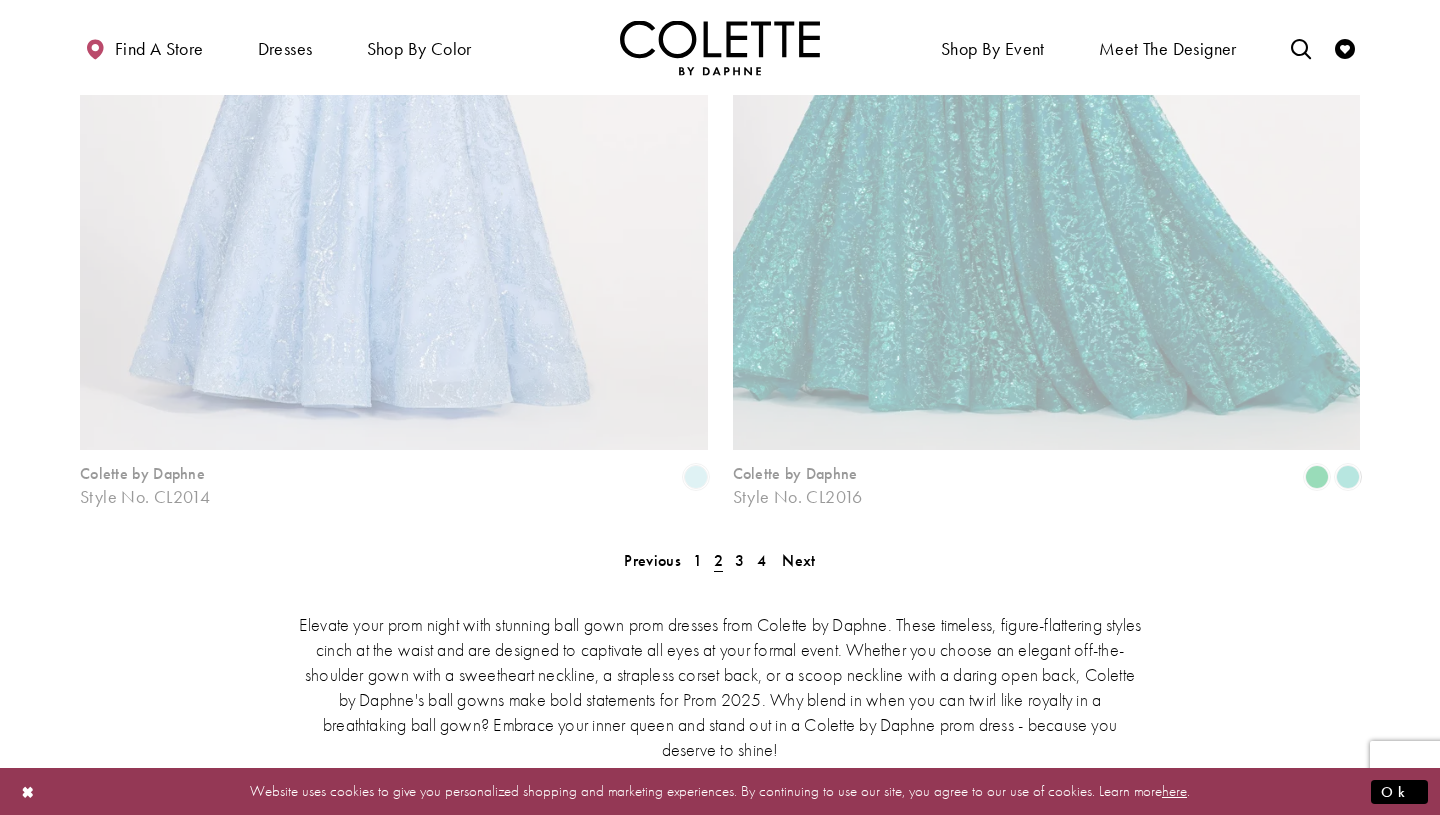scroll, scrollTop: 108, scrollLeft: 0, axis: vertical 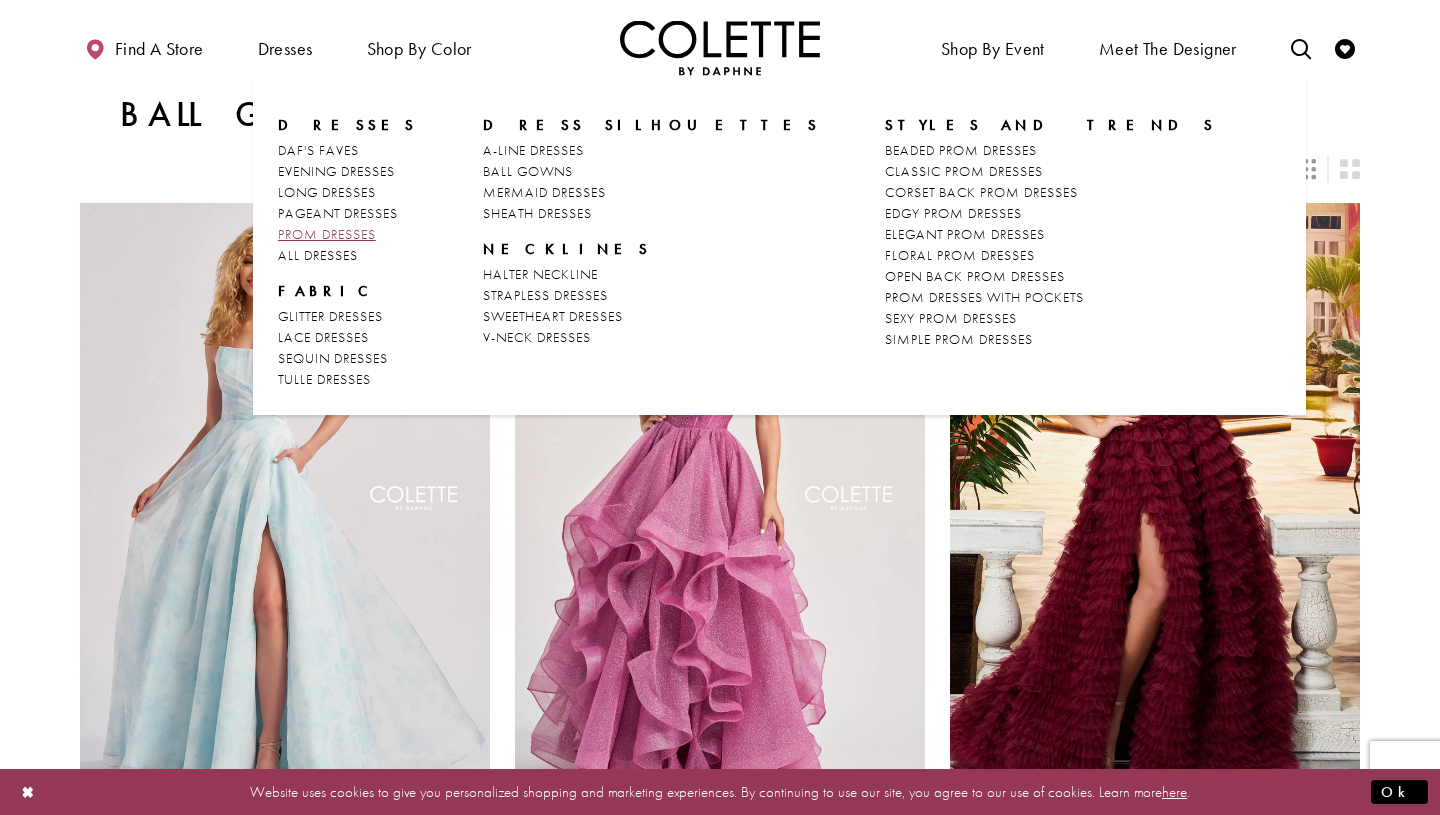 click on "PROM DRESSES" at bounding box center (327, 234) 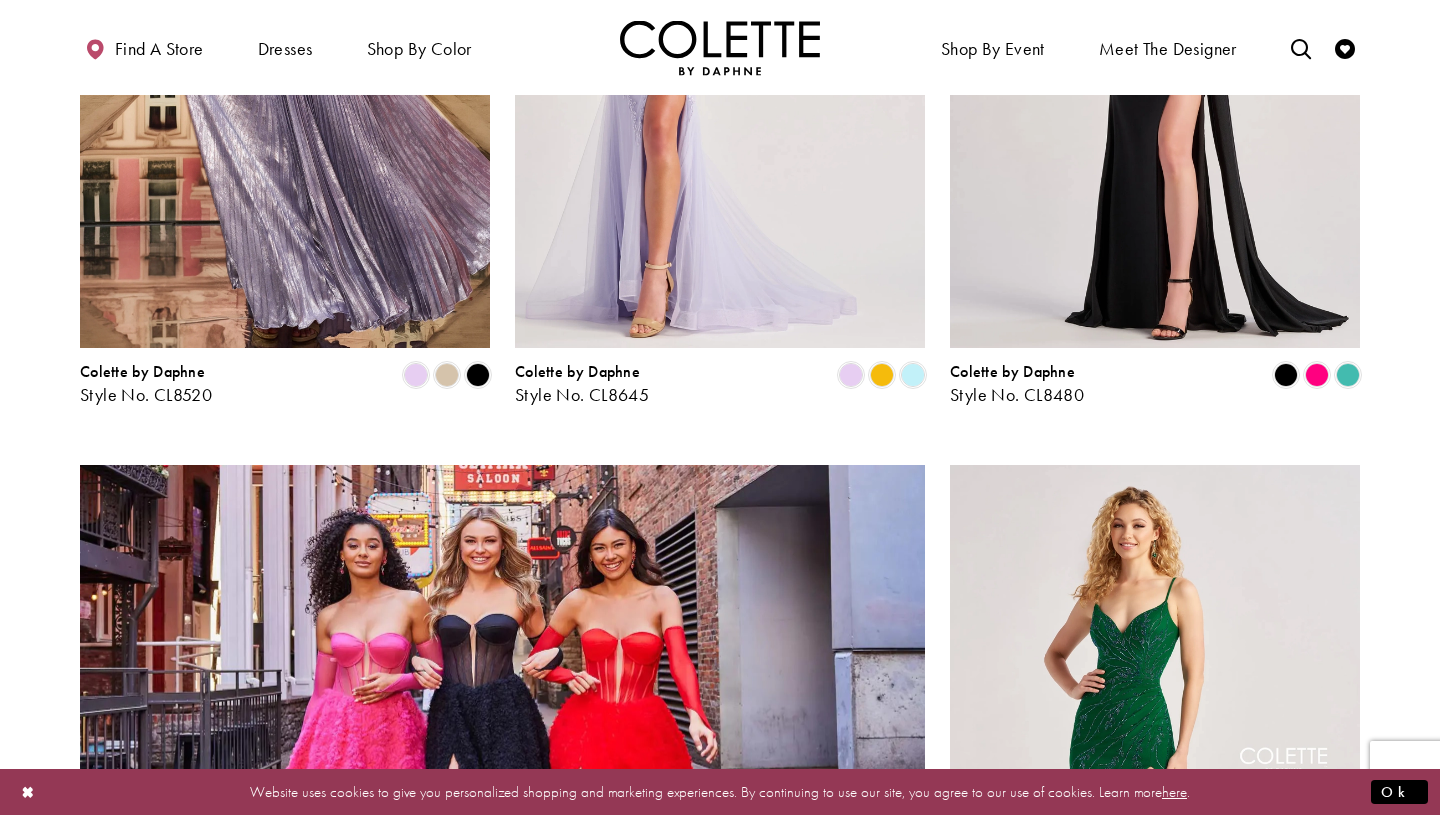 scroll, scrollTop: 1607, scrollLeft: 0, axis: vertical 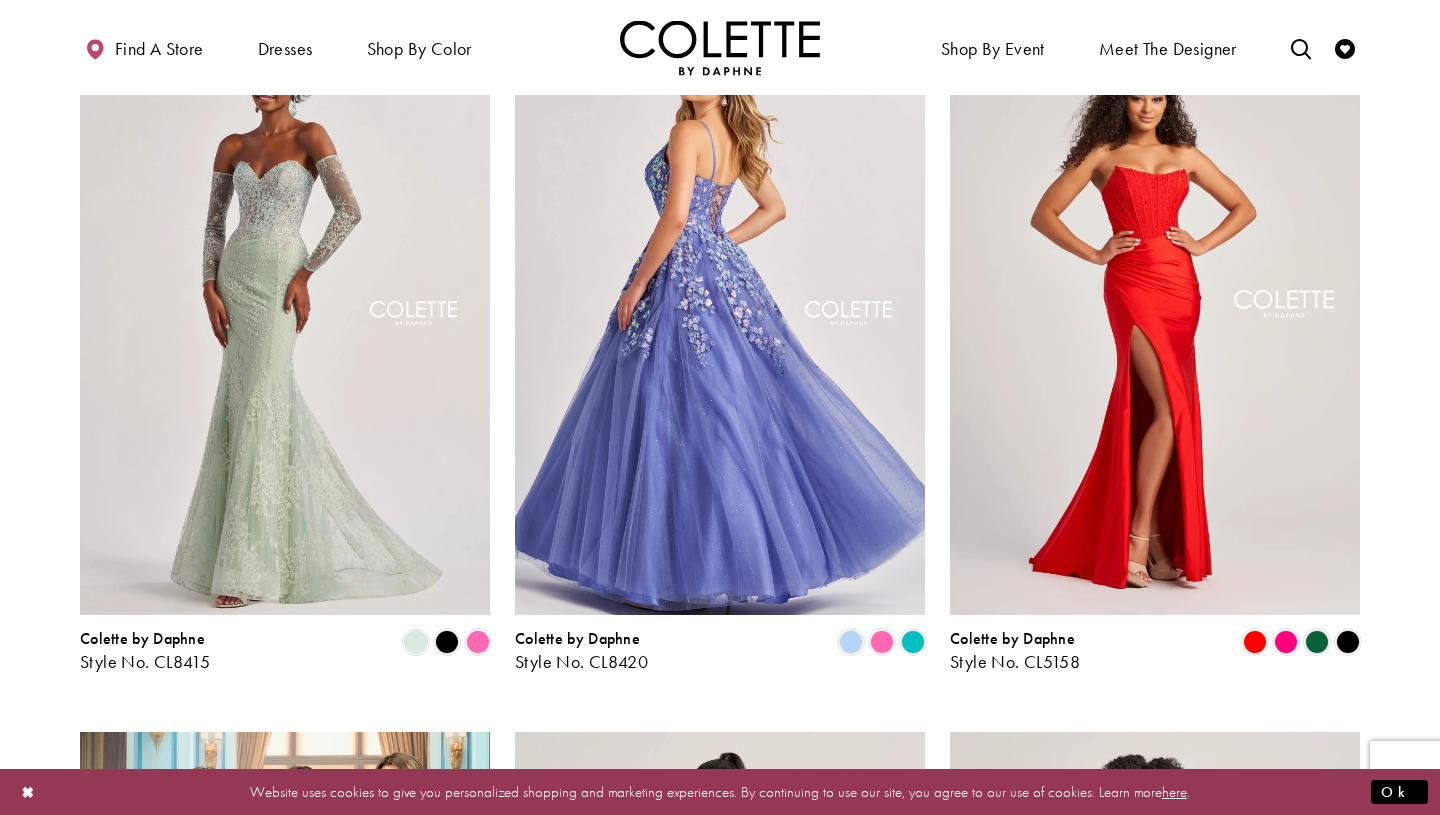 click at bounding box center (720, 316) 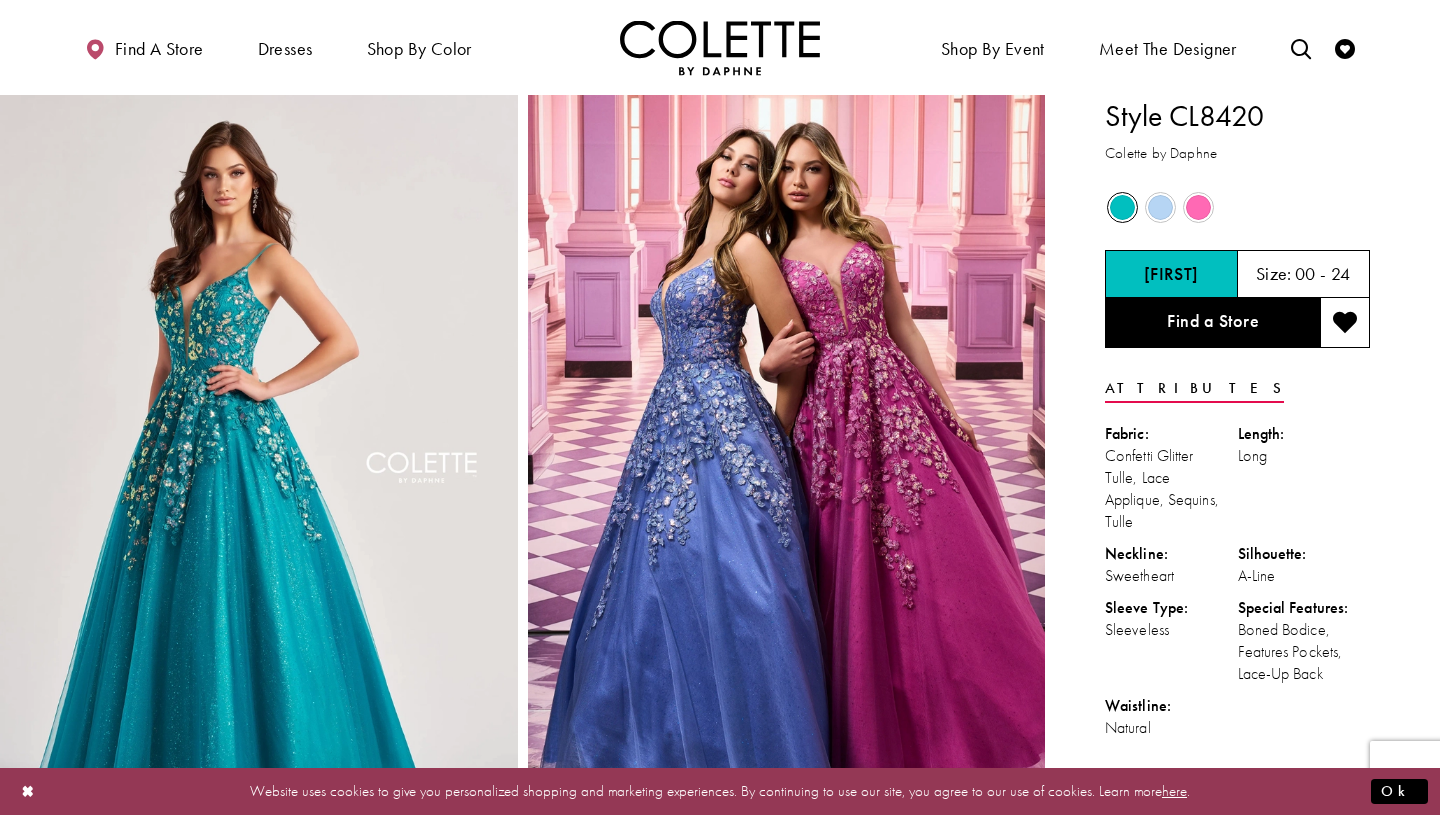 scroll, scrollTop: 0, scrollLeft: 0, axis: both 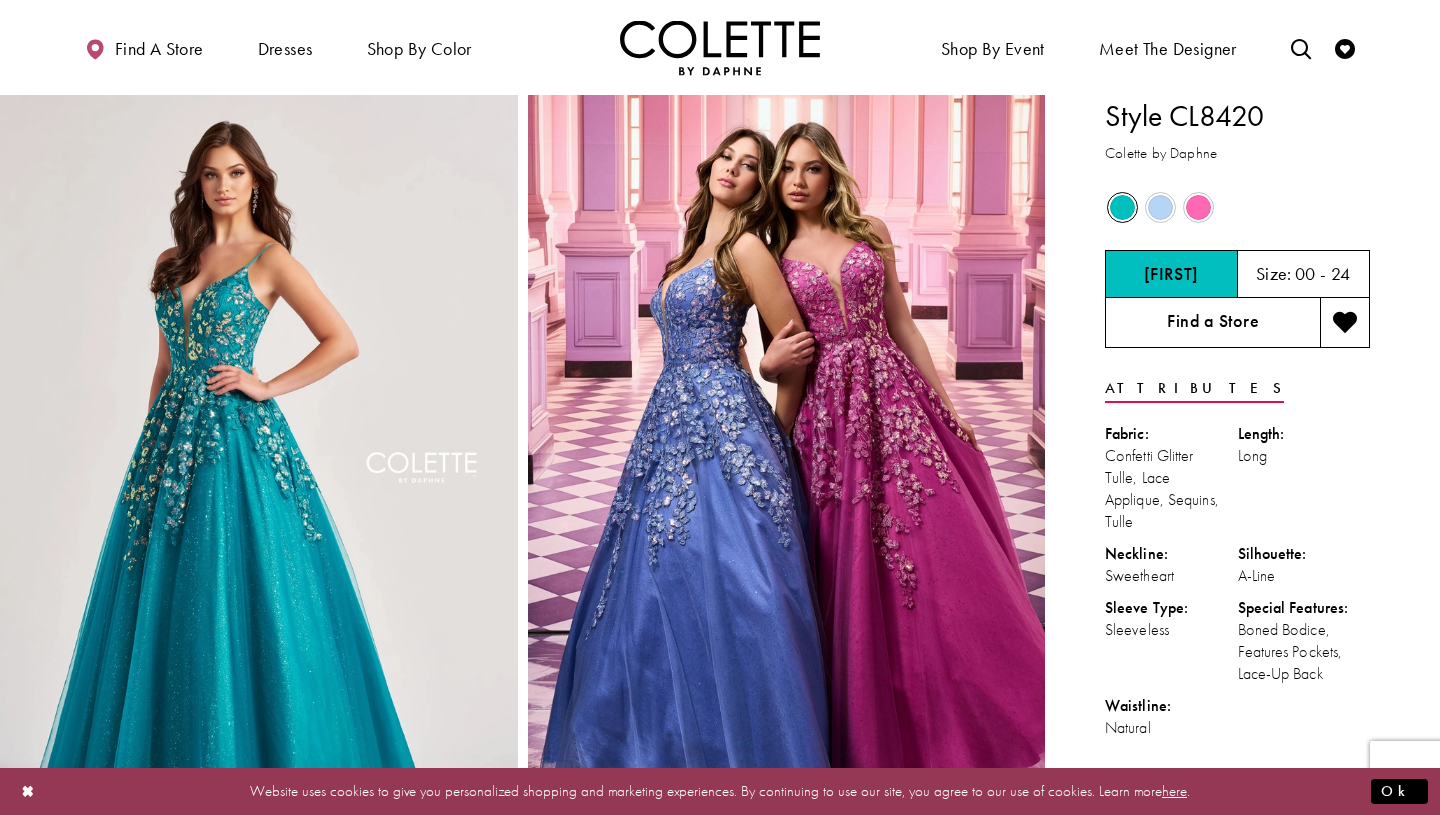 click on "Find a Store" at bounding box center (1212, 323) 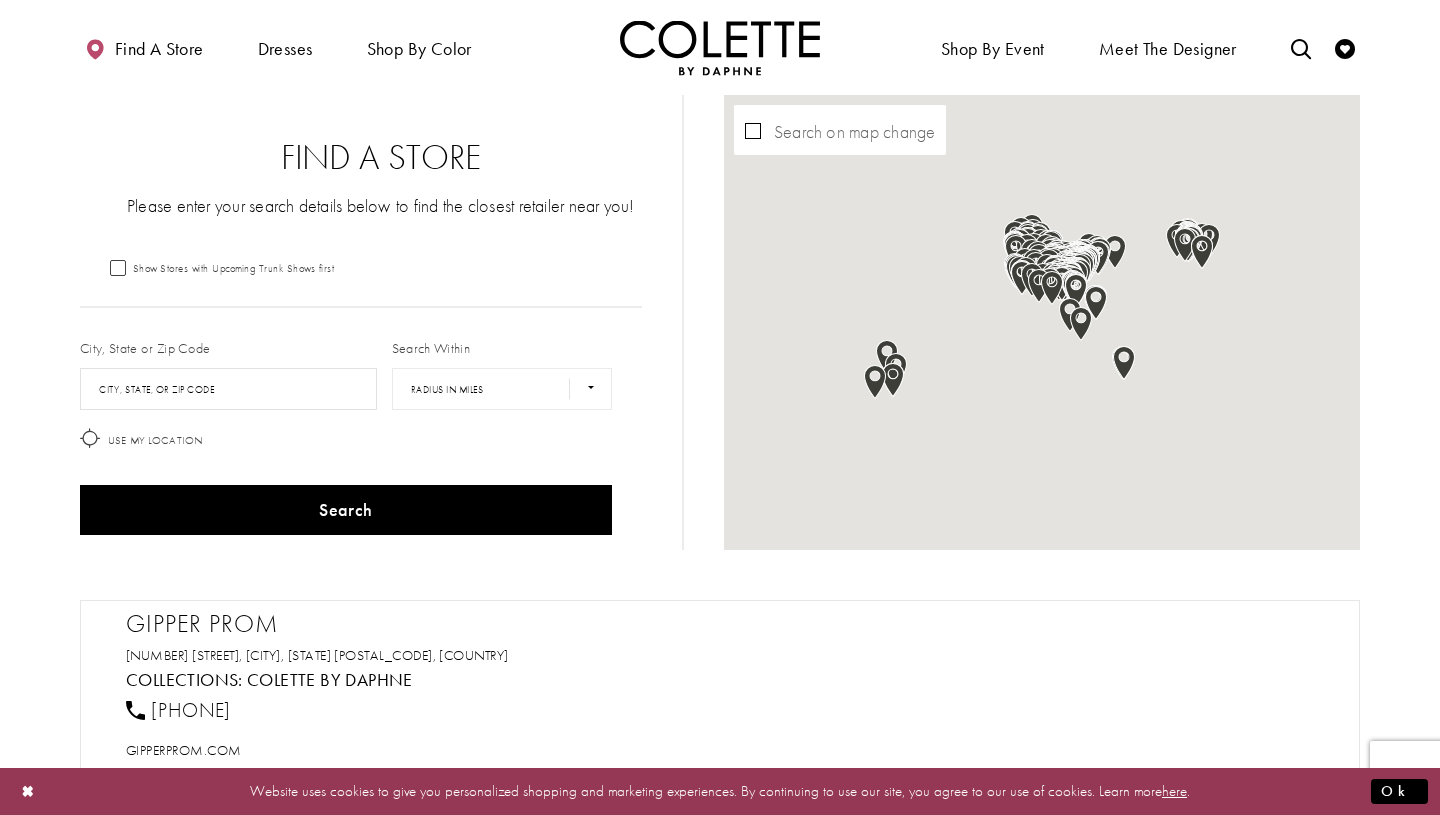 scroll, scrollTop: 0, scrollLeft: 0, axis: both 